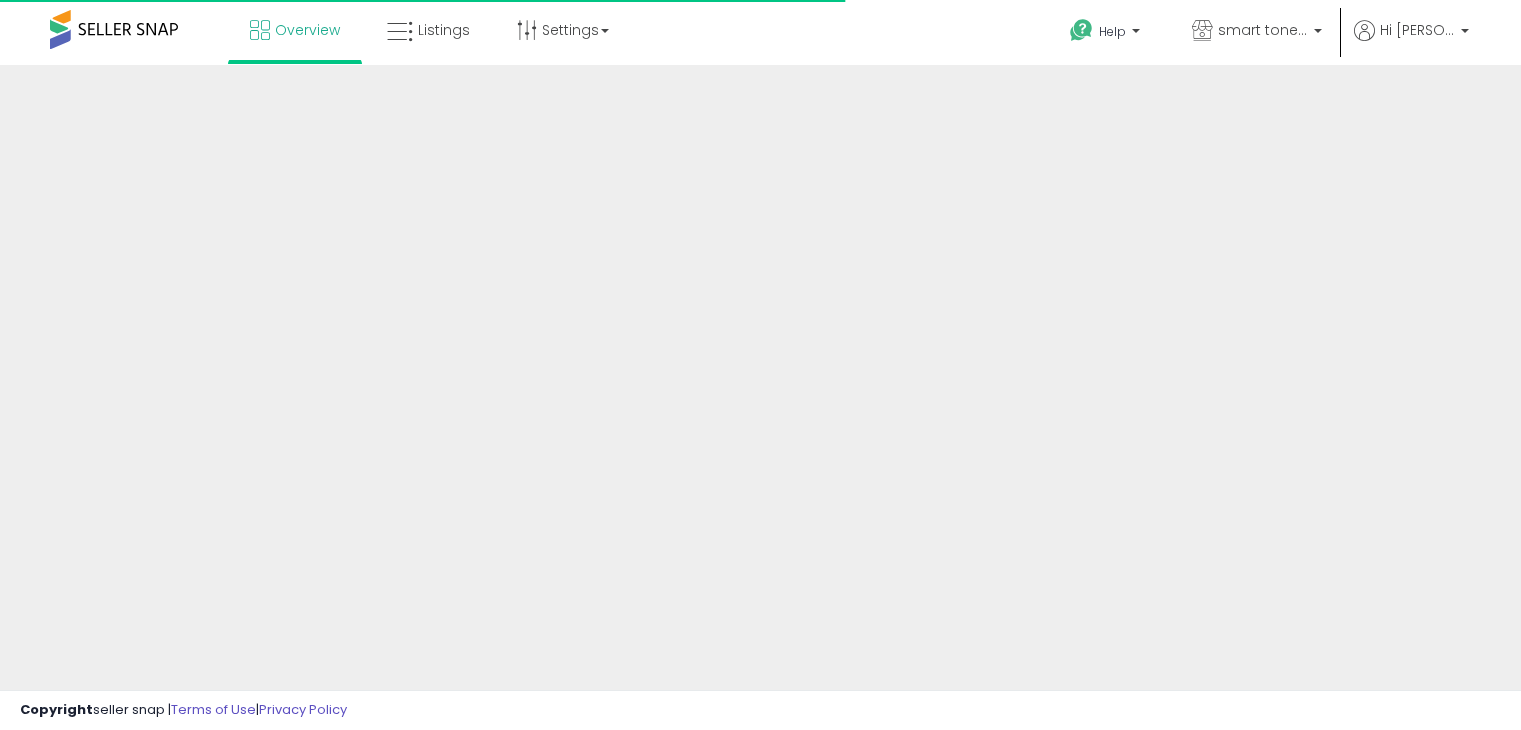 scroll, scrollTop: 0, scrollLeft: 0, axis: both 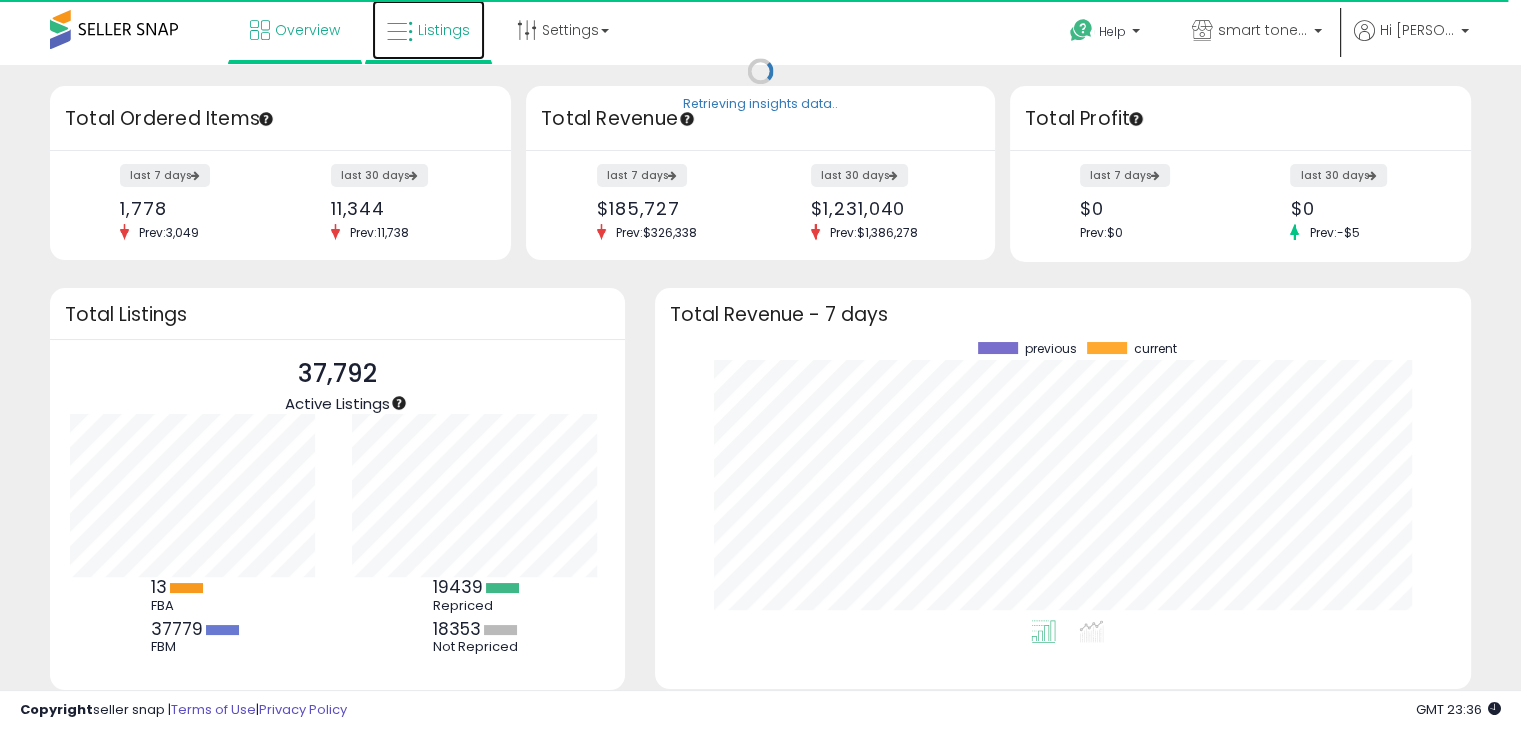 click on "Listings" at bounding box center [428, 30] 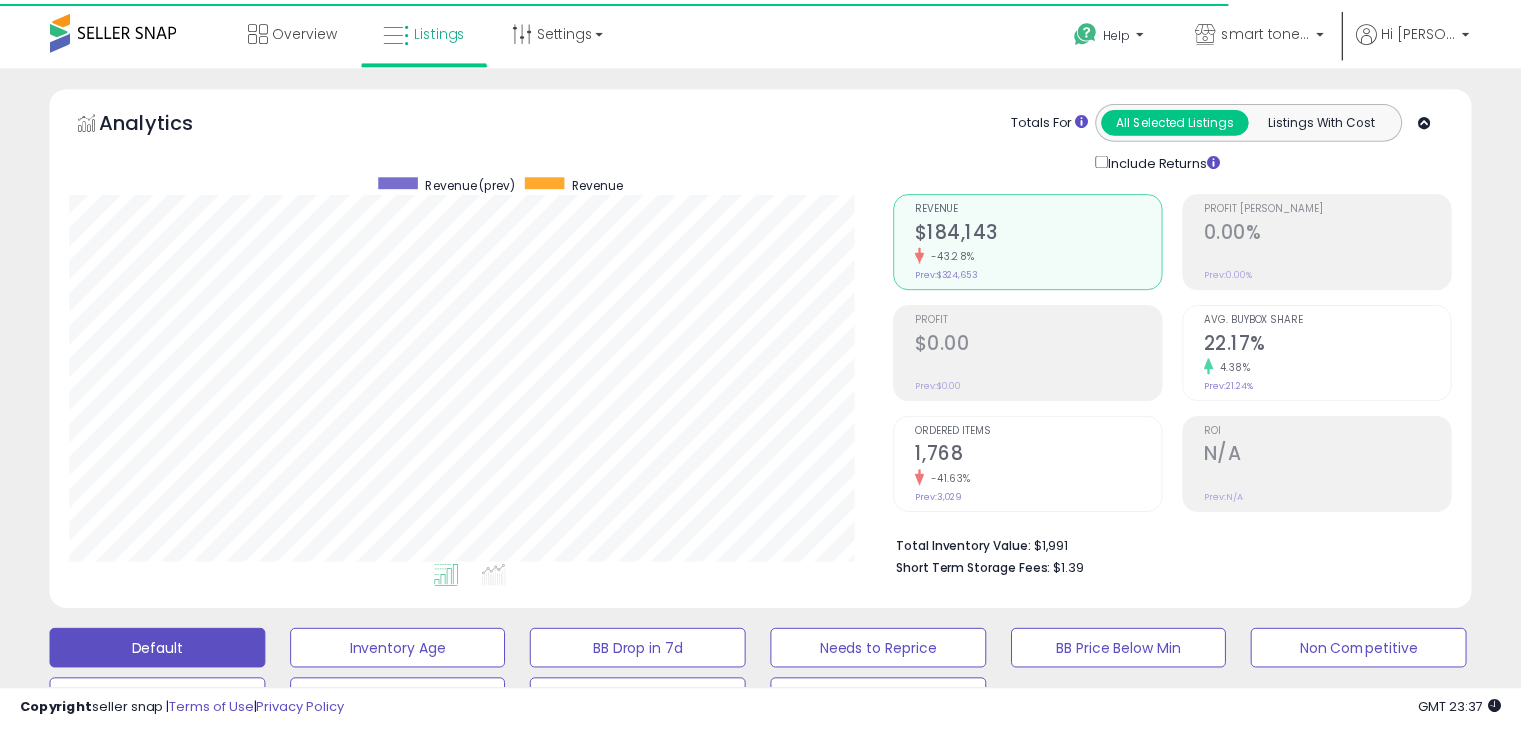 scroll, scrollTop: 0, scrollLeft: 0, axis: both 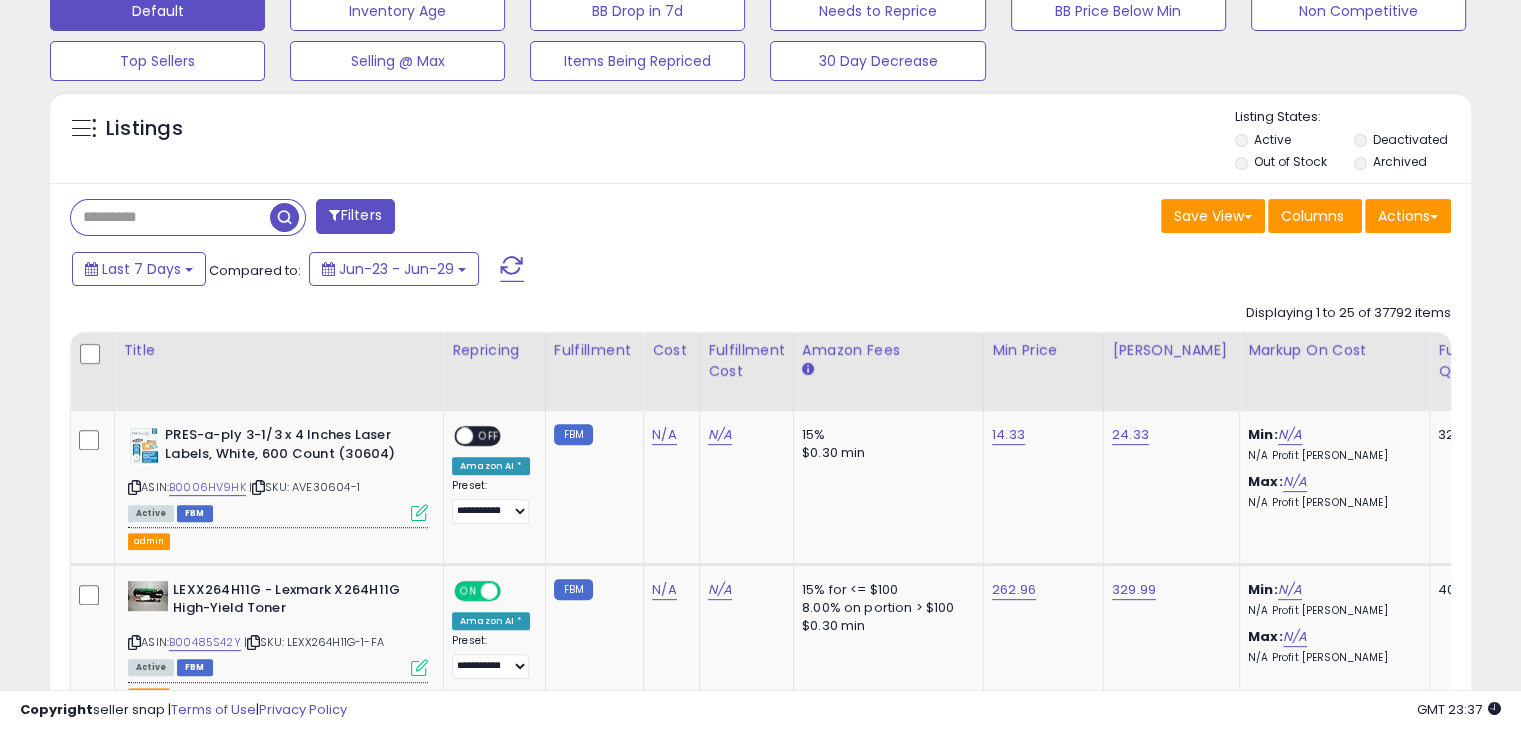 click at bounding box center (170, 217) 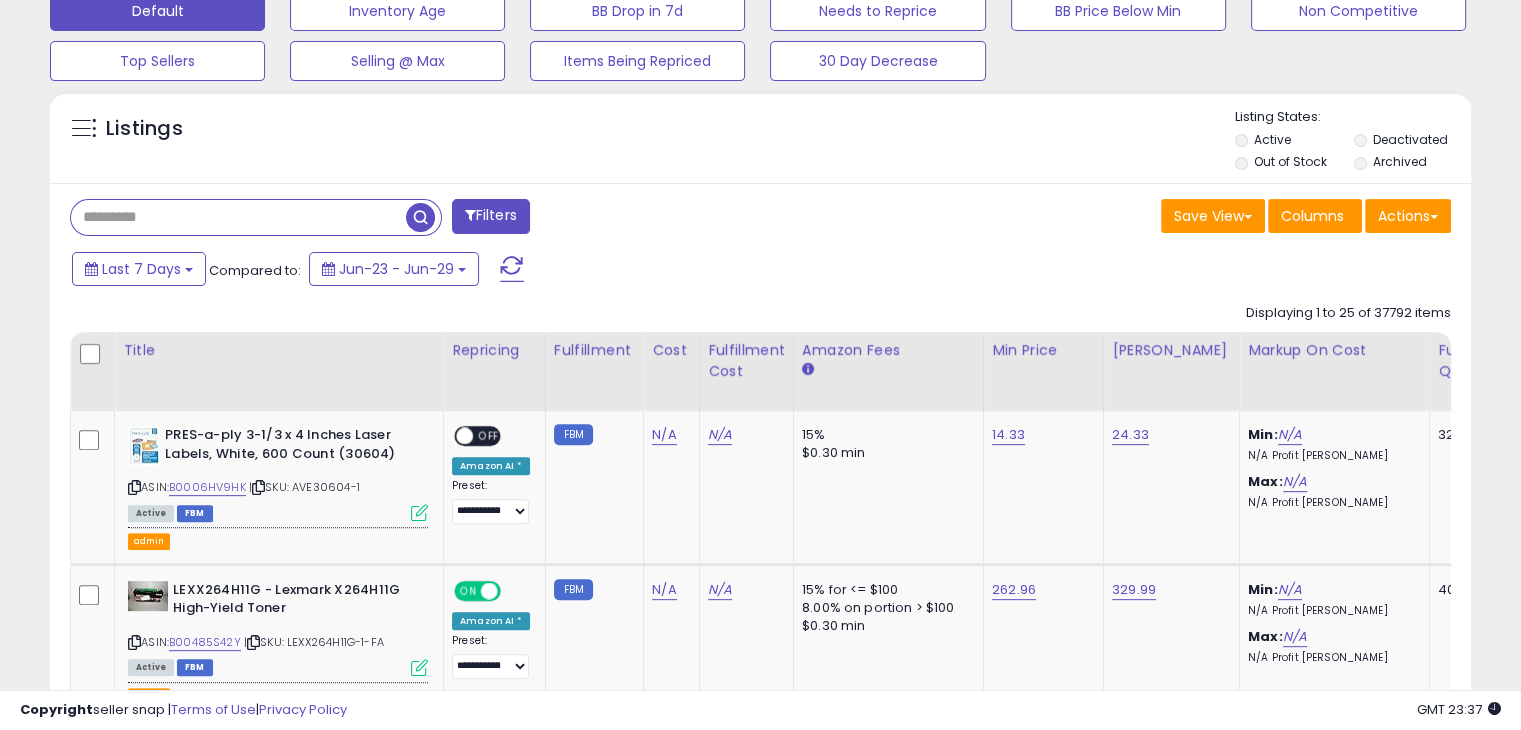 paste on "**********" 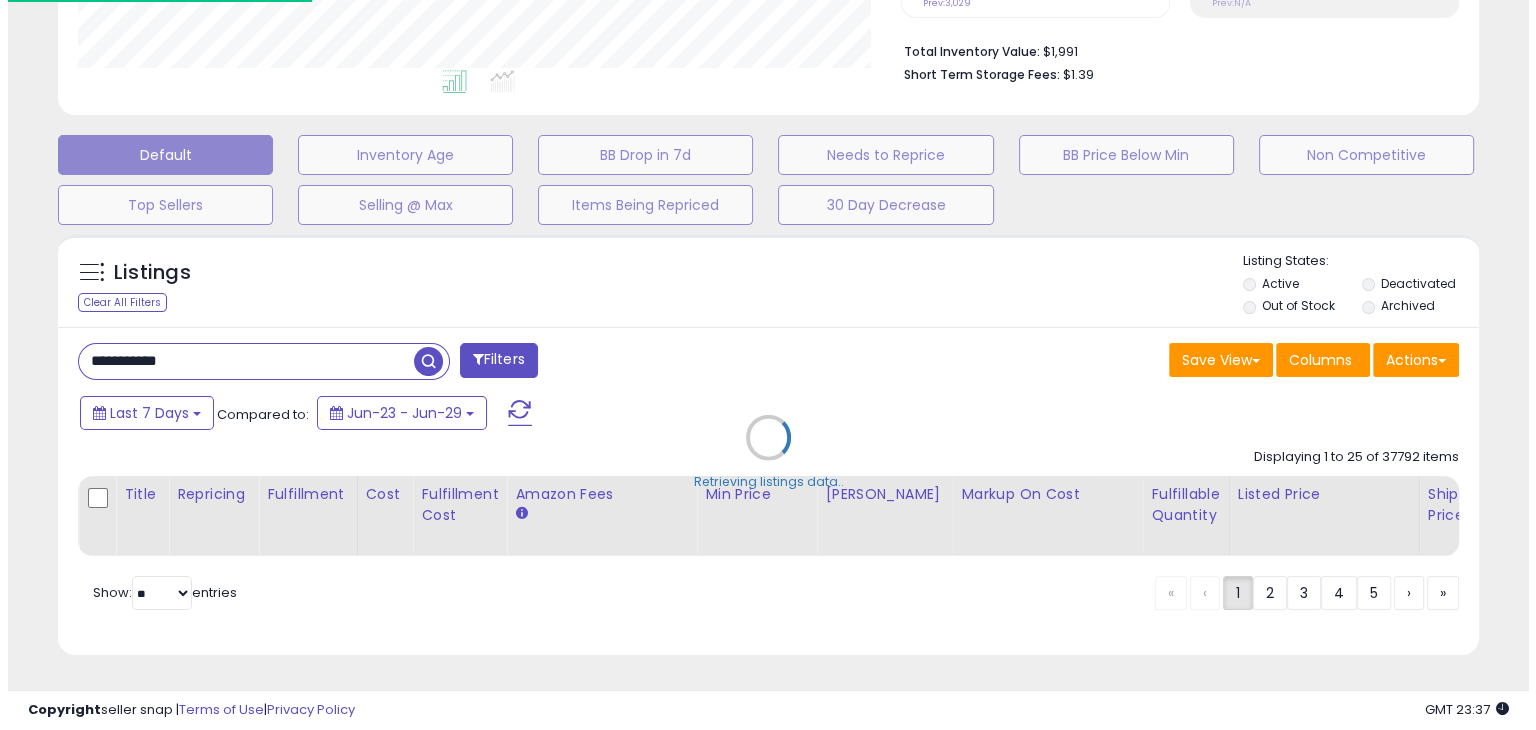 scroll, scrollTop: 509, scrollLeft: 0, axis: vertical 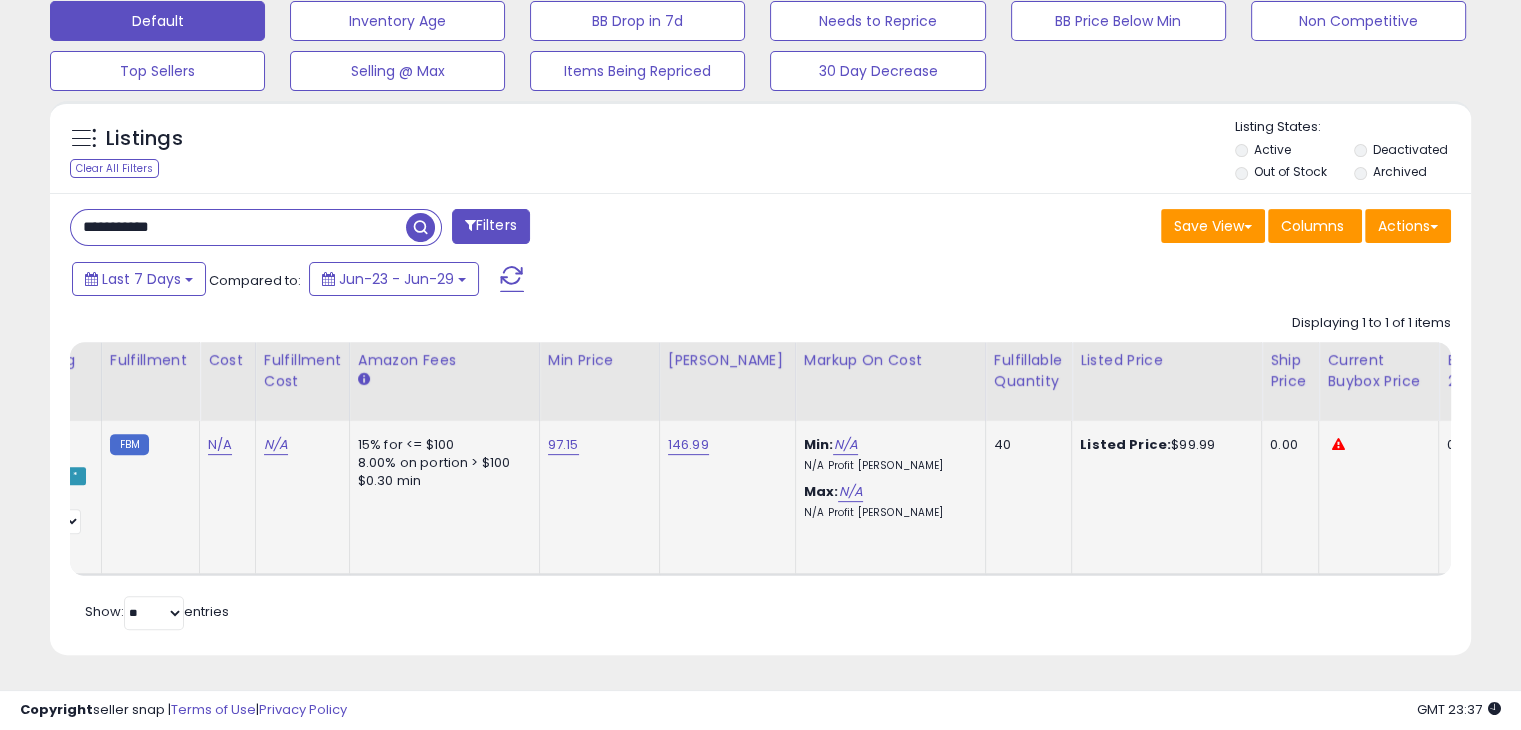 type on "**********" 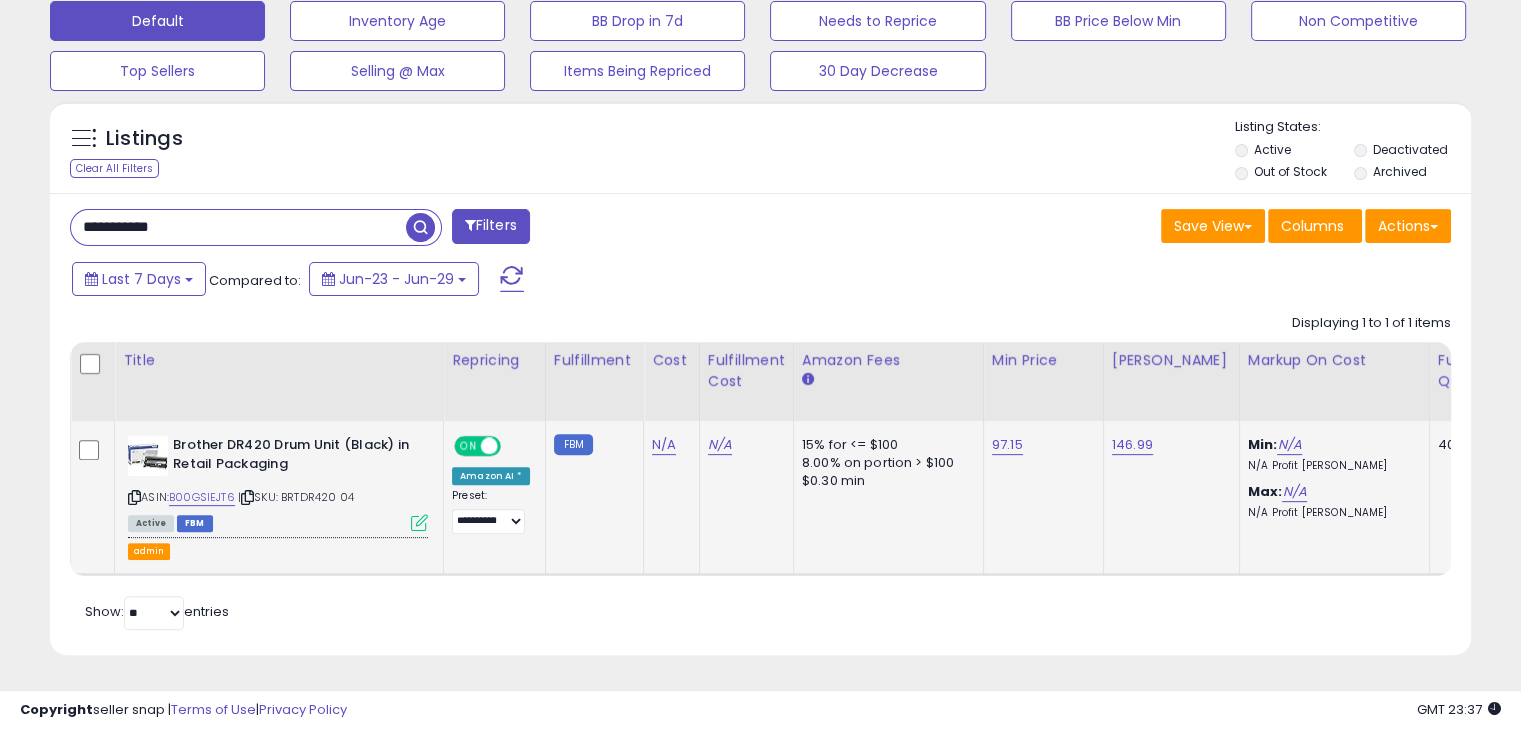 click on "|   SKU: BRTDR420 04" at bounding box center [296, 497] 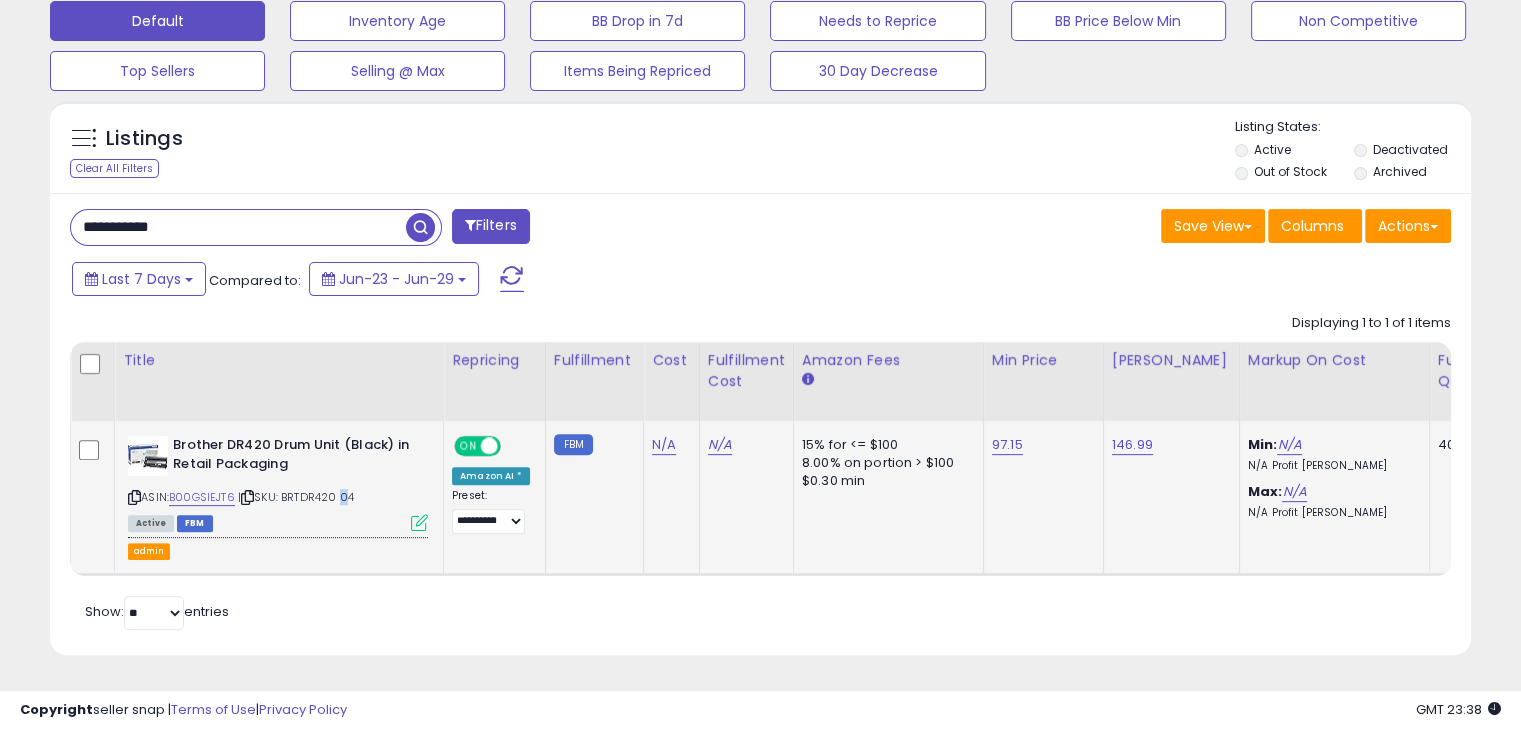 click on "|   SKU: BRTDR420 04" at bounding box center (296, 497) 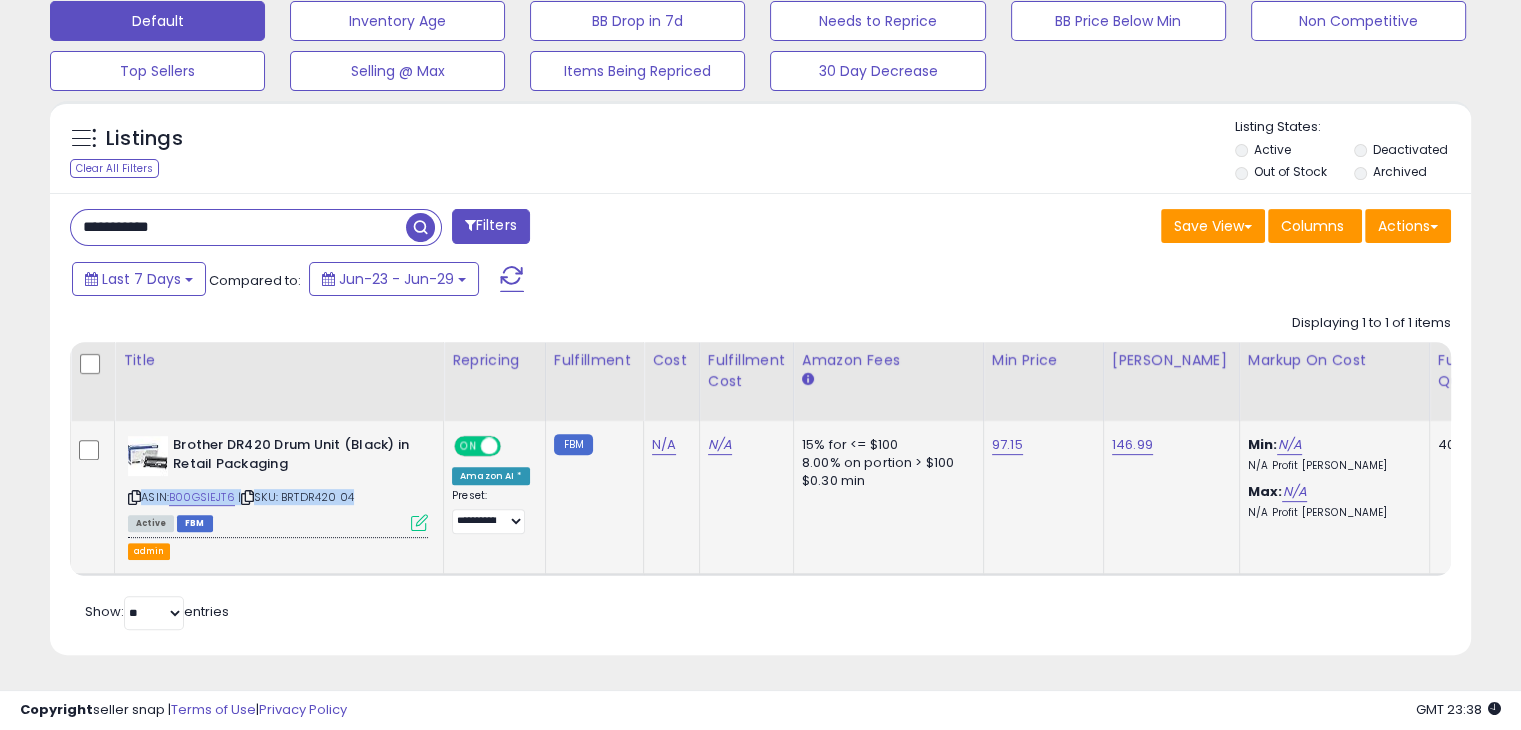 click on "|   SKU: BRTDR420 04" at bounding box center (296, 497) 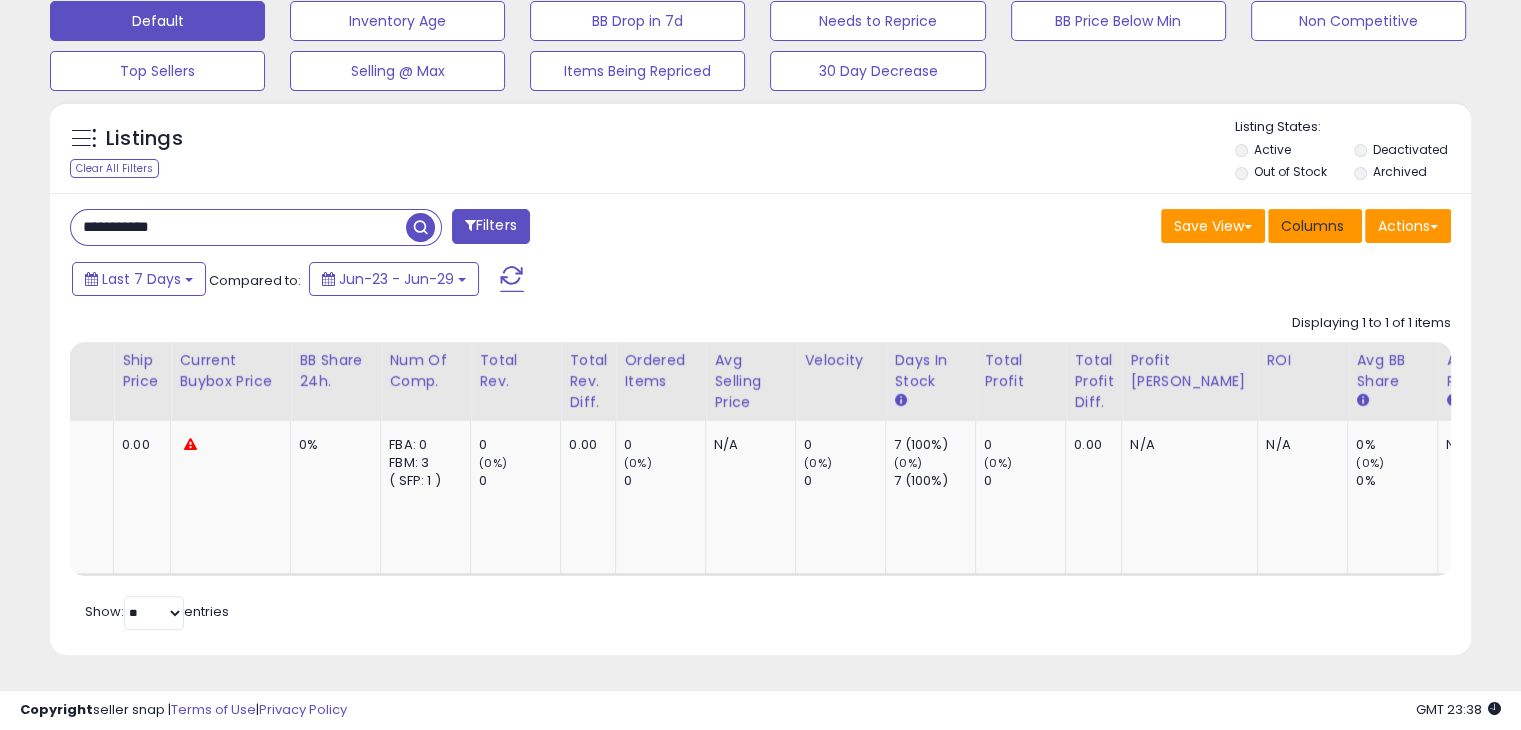 click on "Columns" at bounding box center [1312, 226] 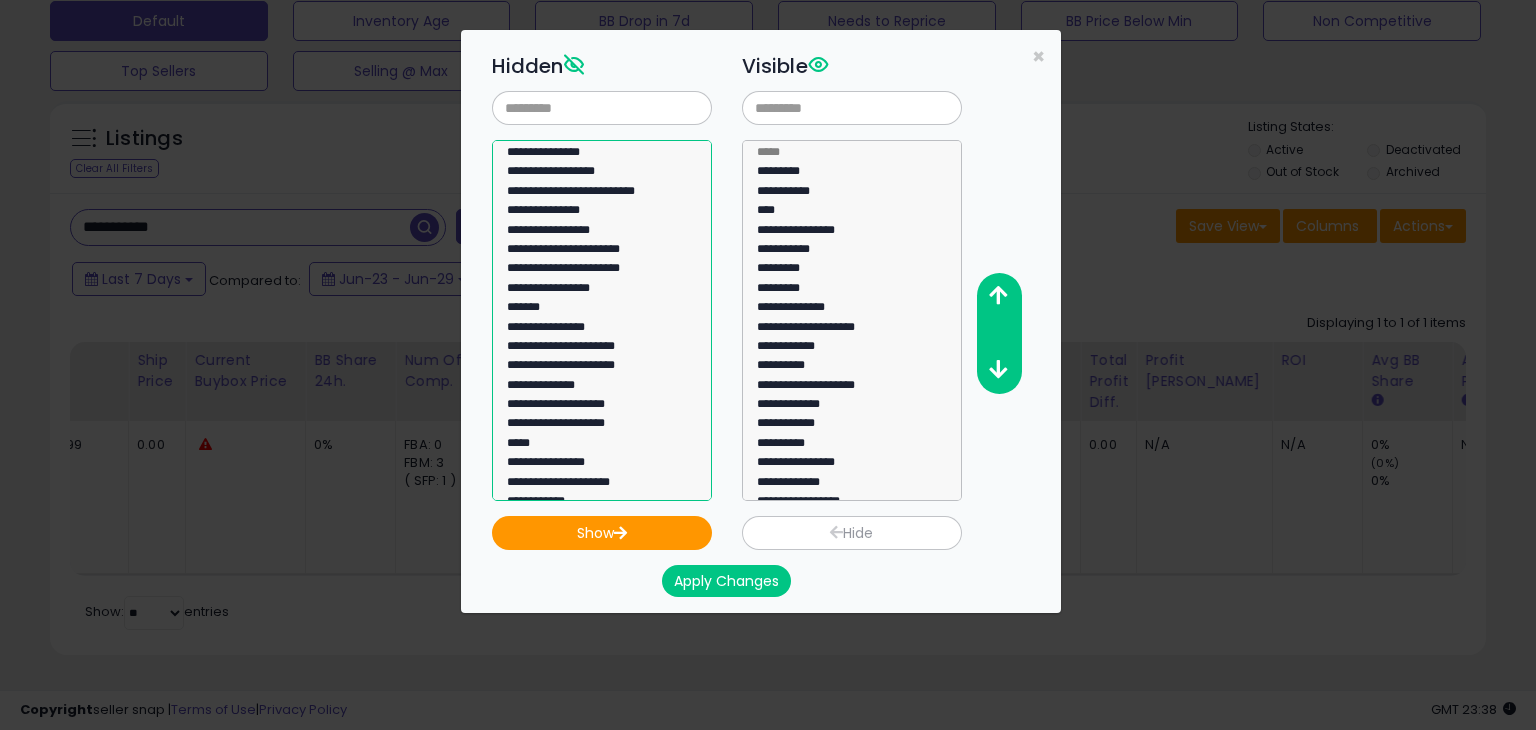 select on "**********" 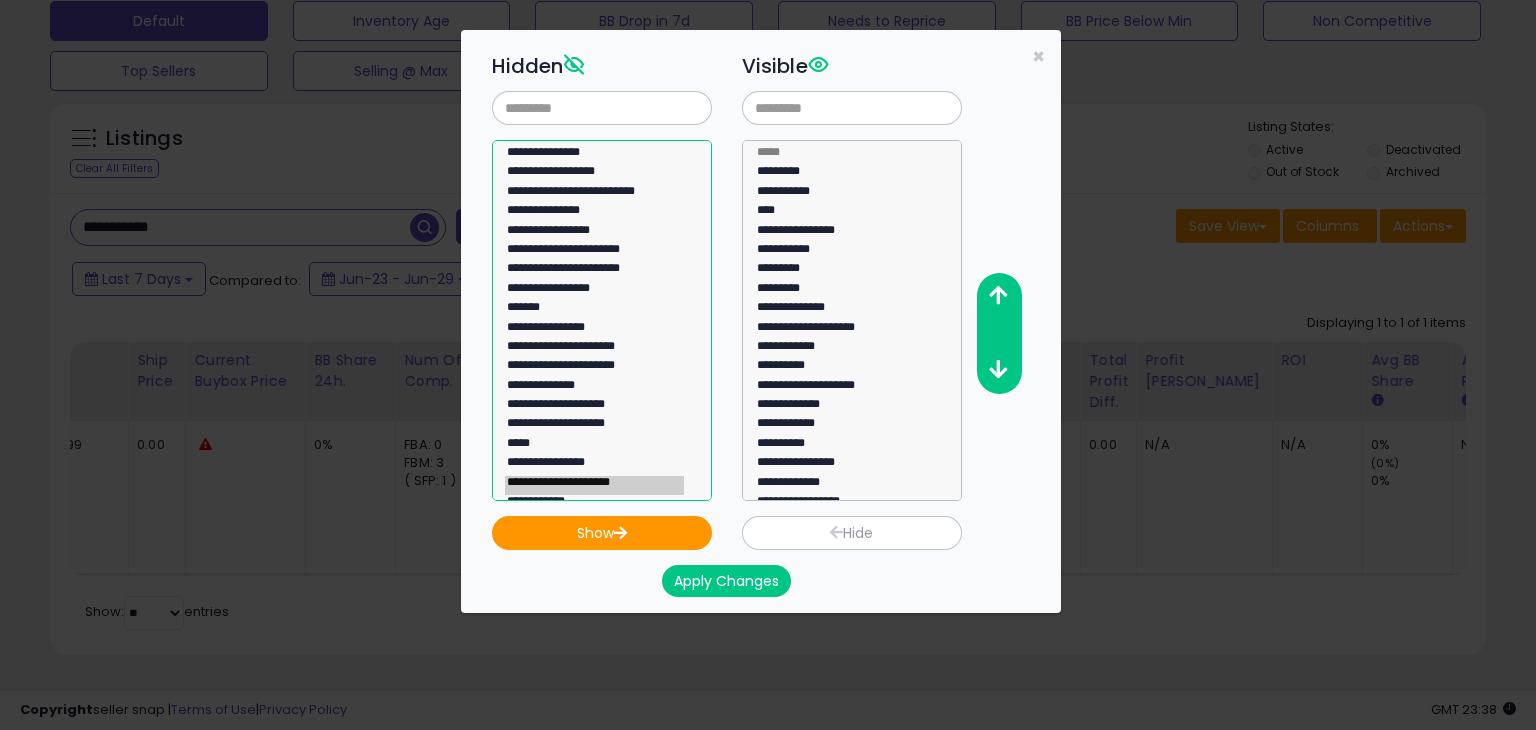 click on "**********" 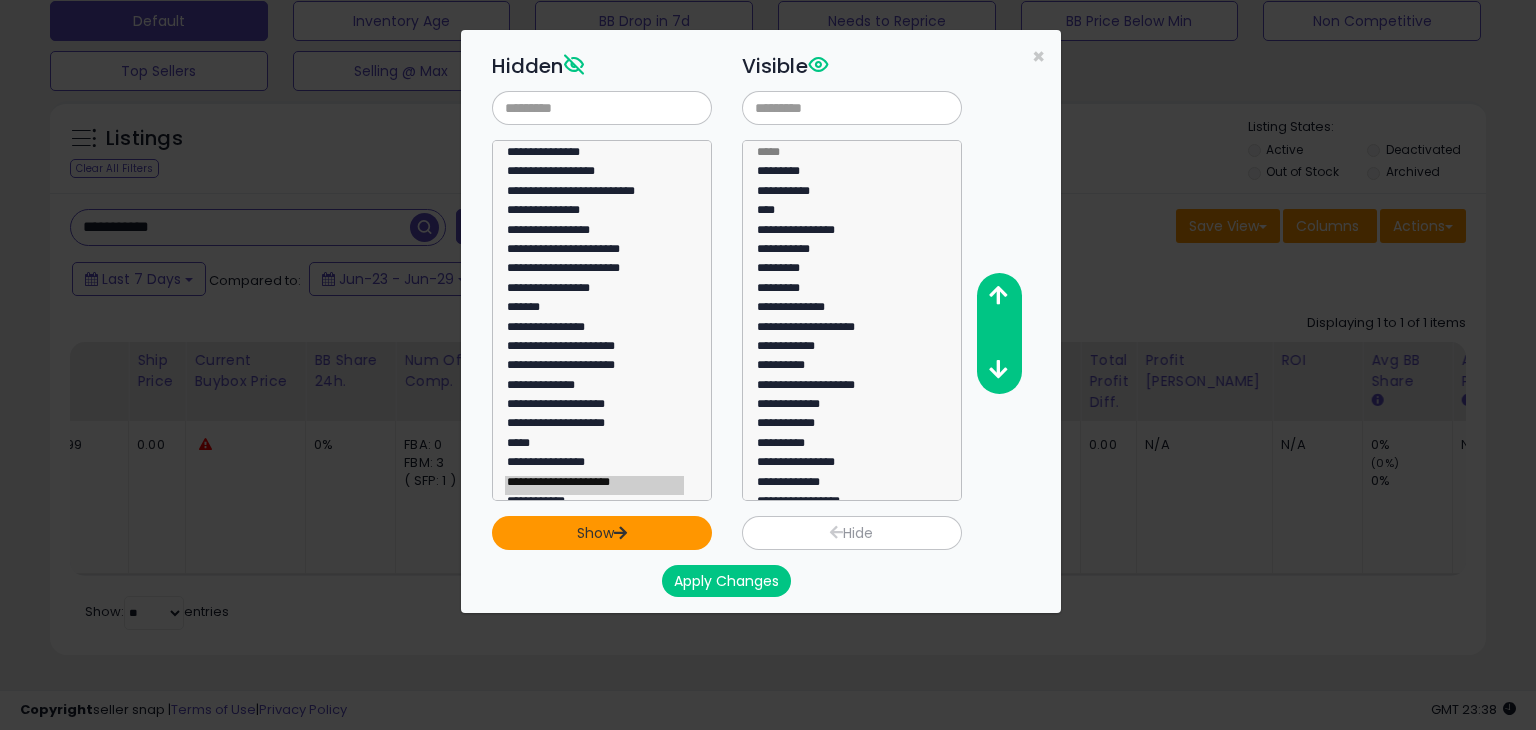 click on "Show" at bounding box center (602, 533) 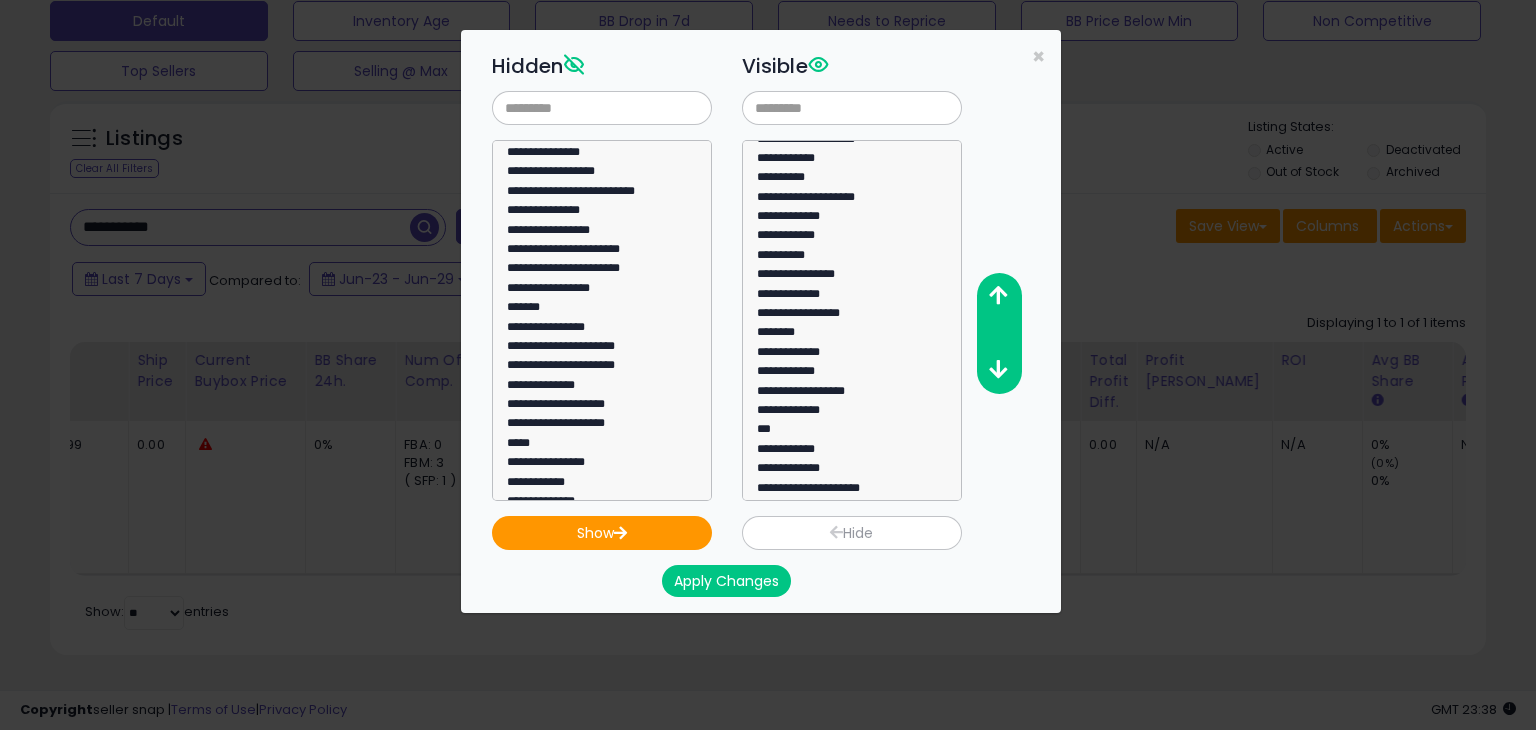 click on "Apply Changes" at bounding box center (726, 581) 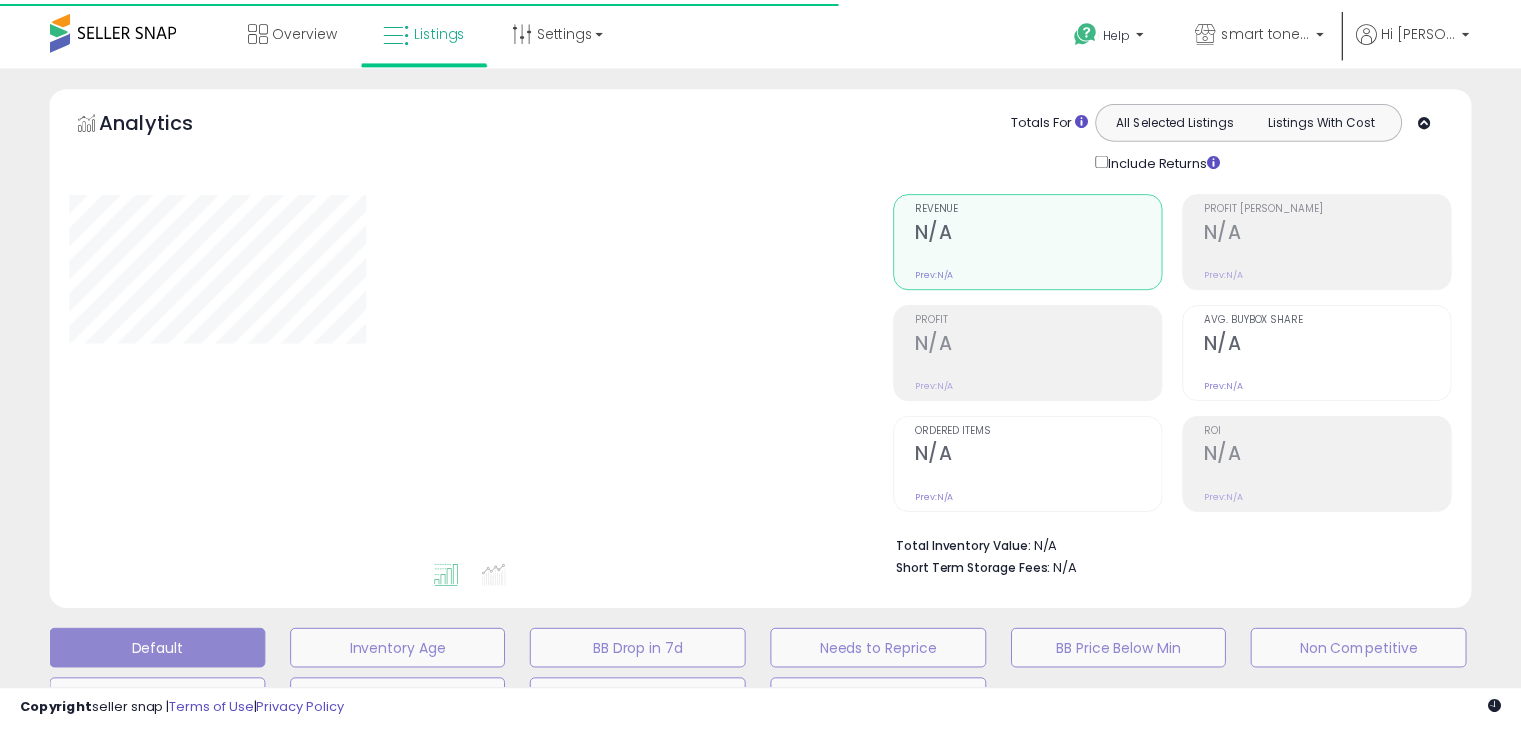 scroll, scrollTop: 510, scrollLeft: 0, axis: vertical 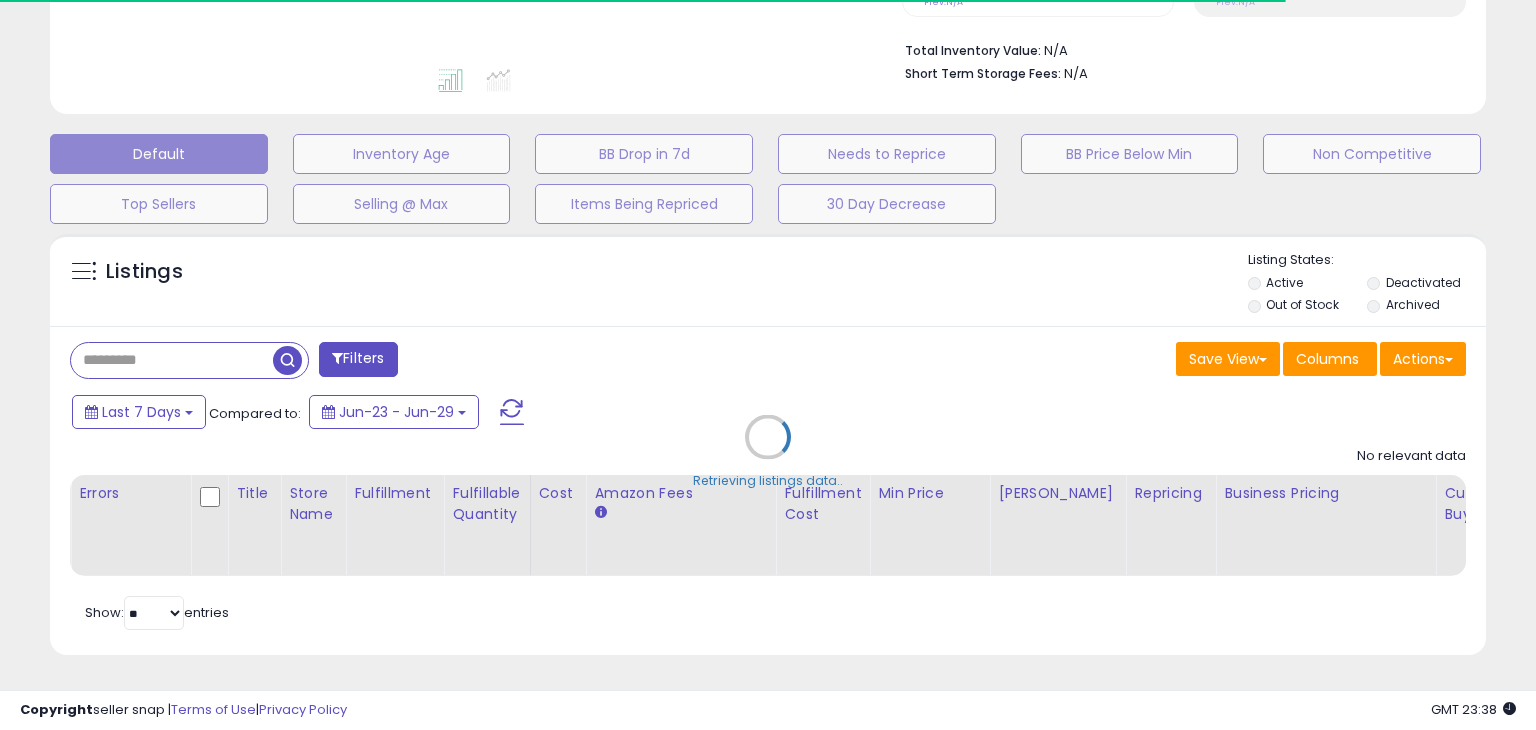 type on "**********" 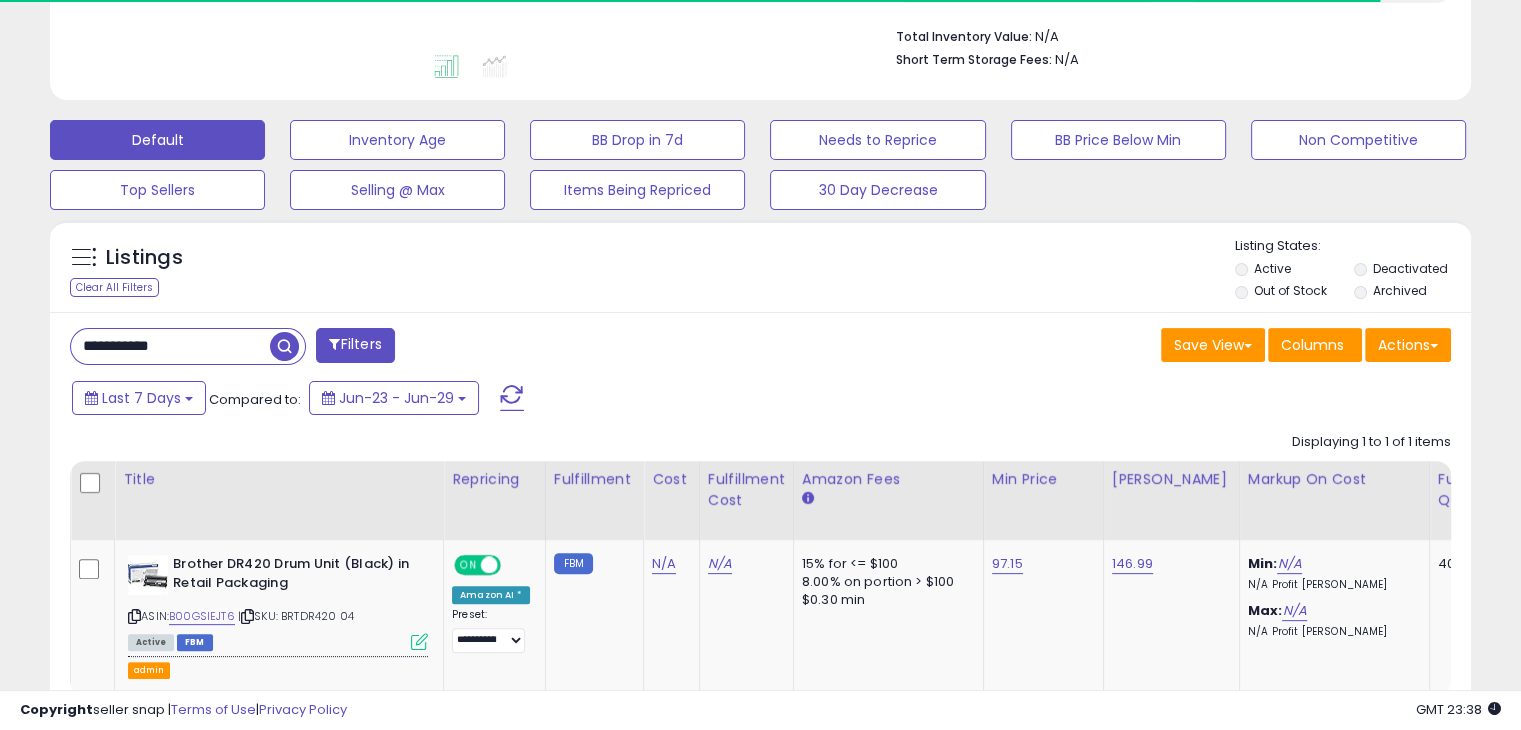 scroll, scrollTop: 642, scrollLeft: 0, axis: vertical 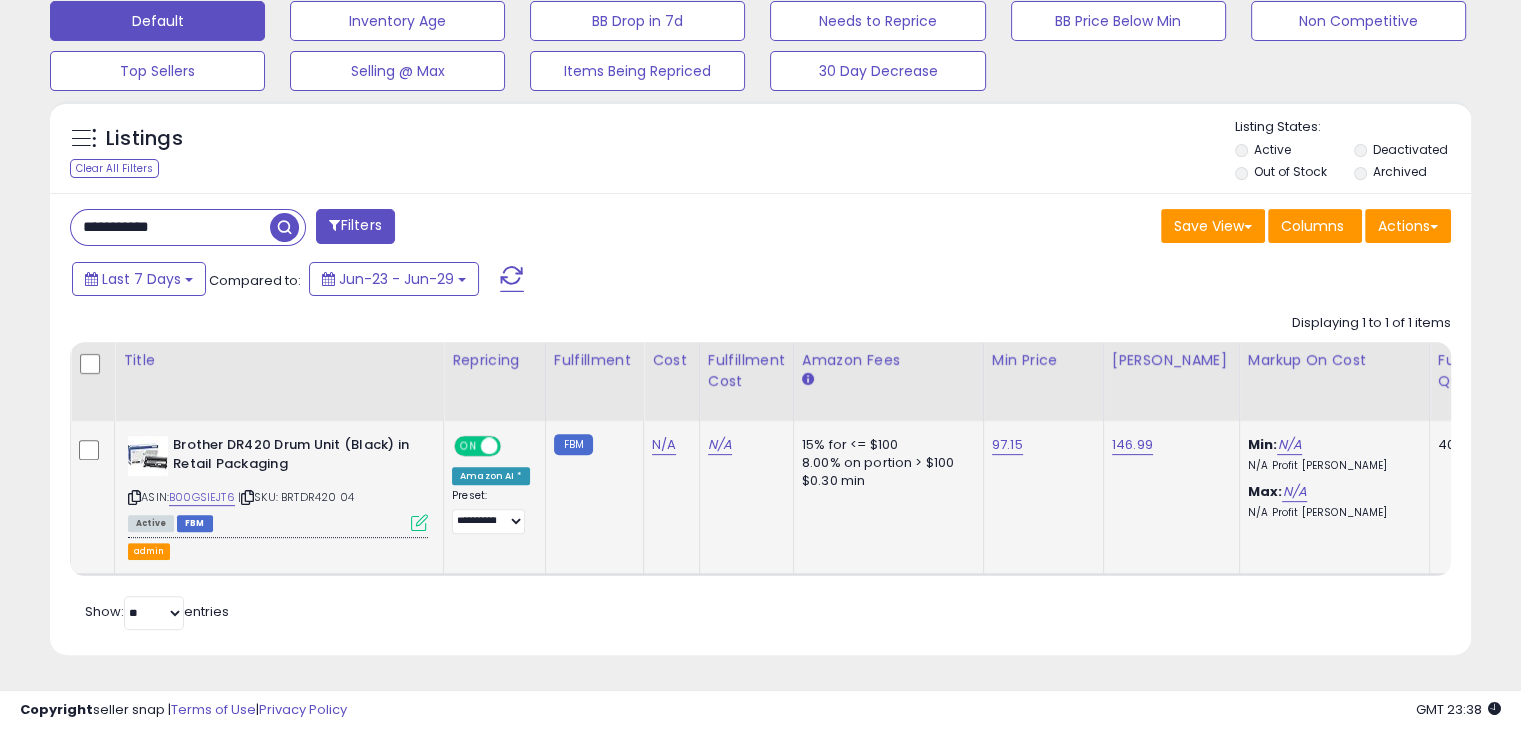 click at bounding box center (419, 522) 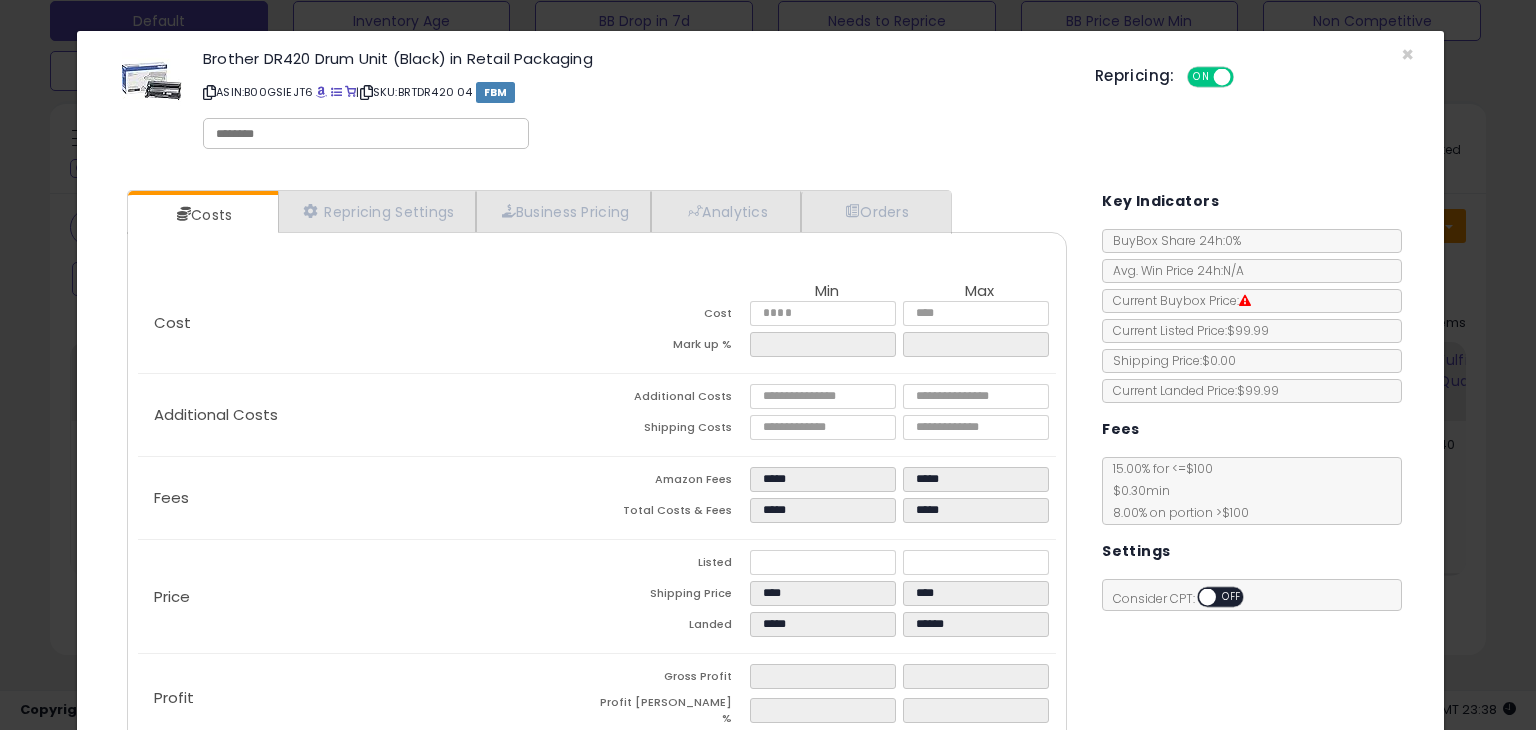 click on "× Close
Brother DR420 Drum Unit (Black) in Retail Packaging
ASIN:  B00GSIEJT6
|
SKU:  BRTDR420 04
FBM
Repricing:
ON   OFF
Retrieving listing data..." 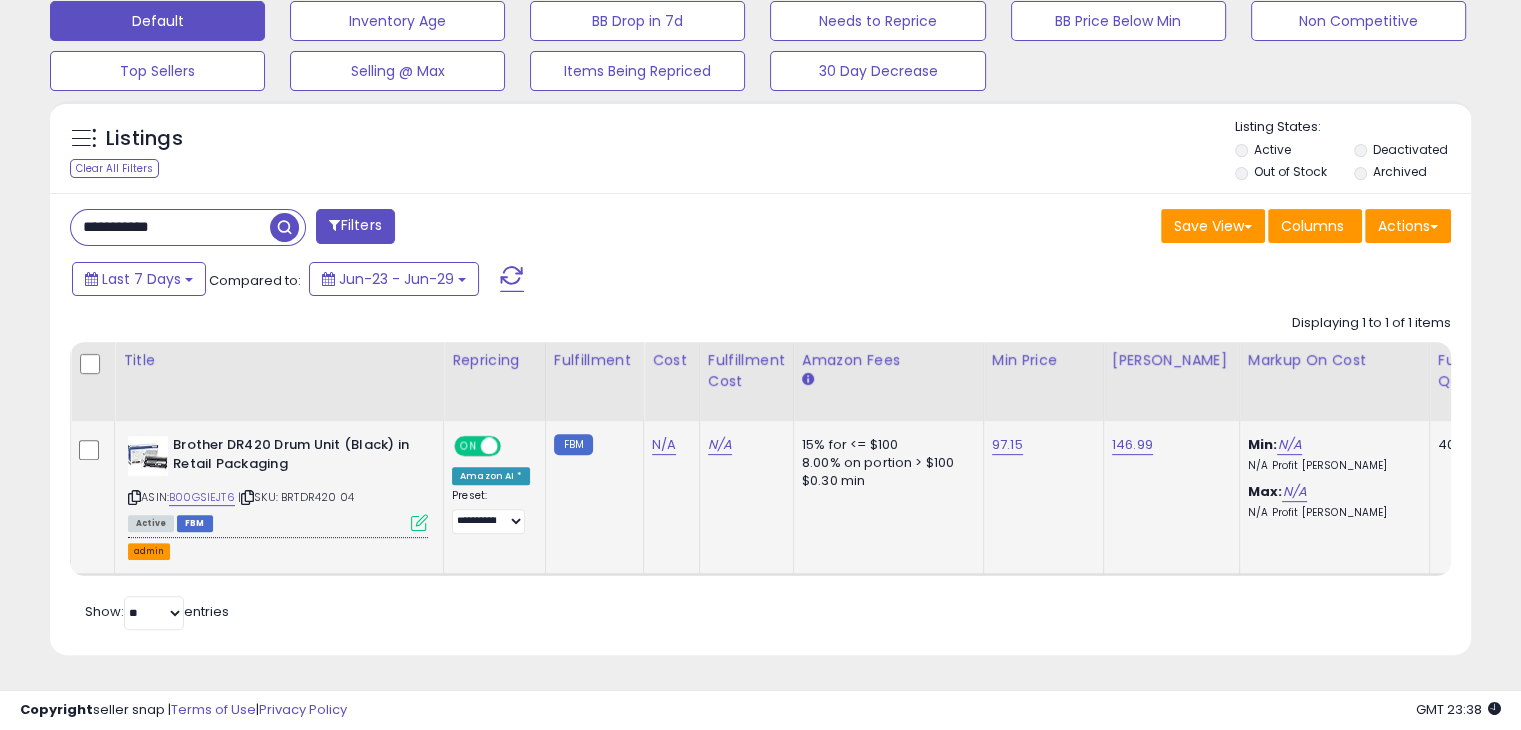 click on "admin" at bounding box center [149, 551] 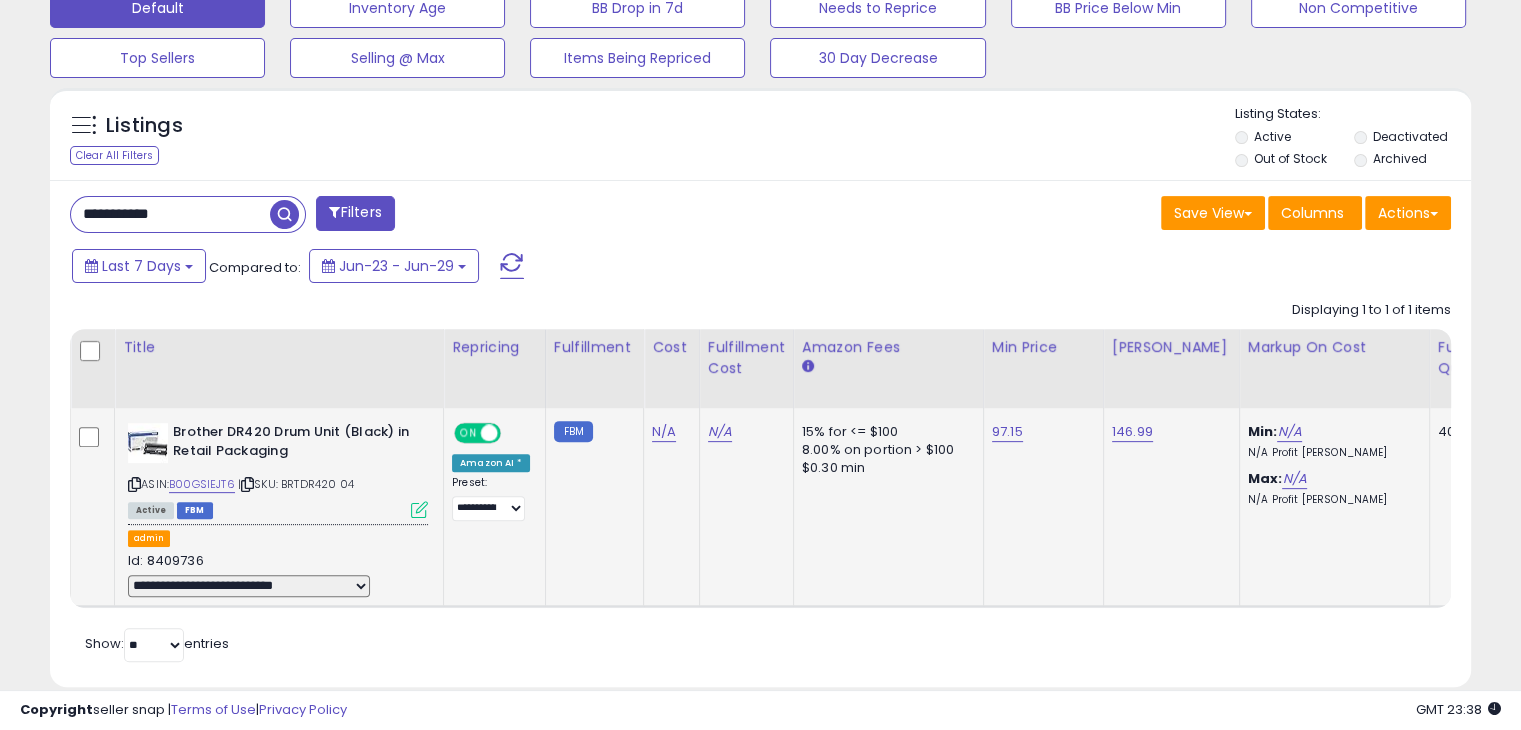 click on "**********" at bounding box center (249, 586) 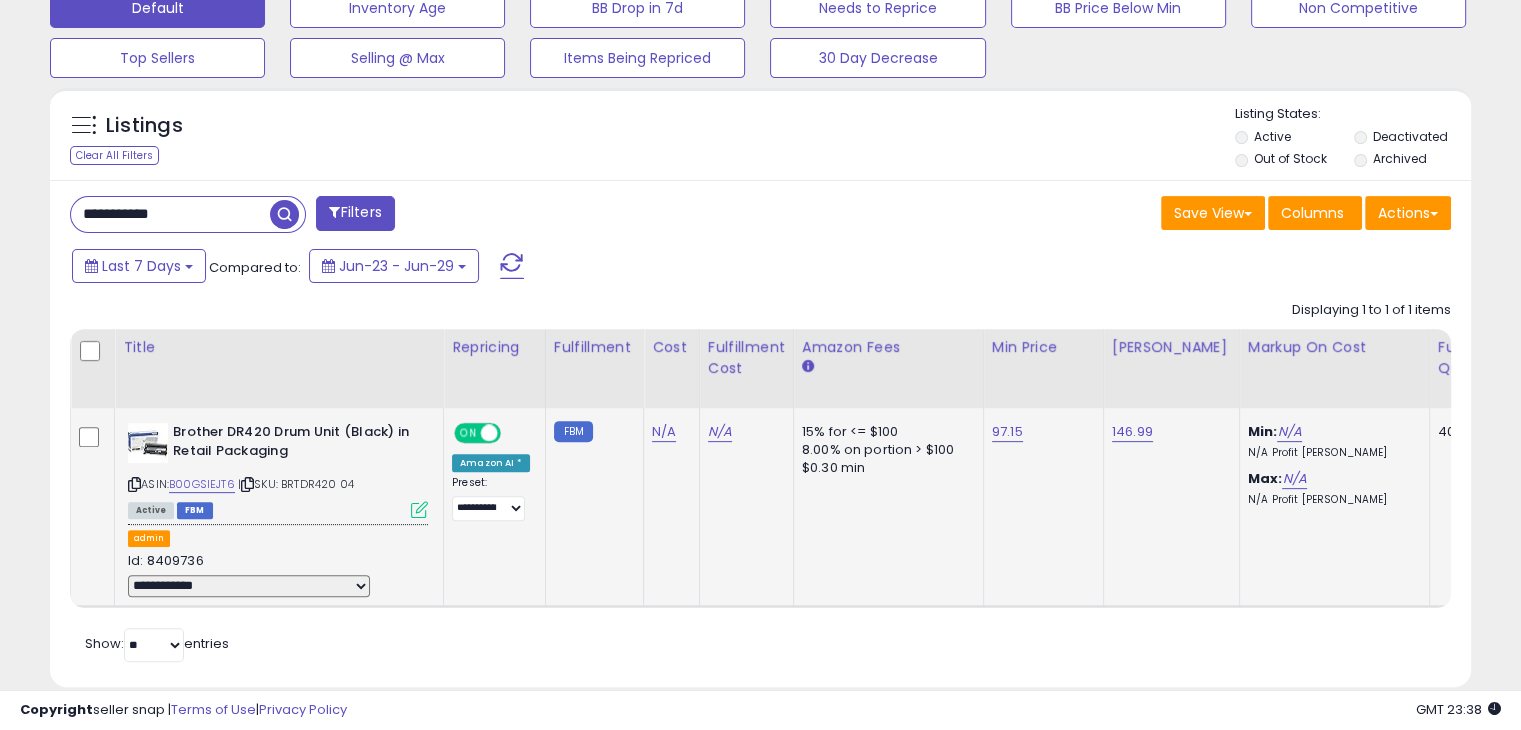 click on "**********" at bounding box center (249, 586) 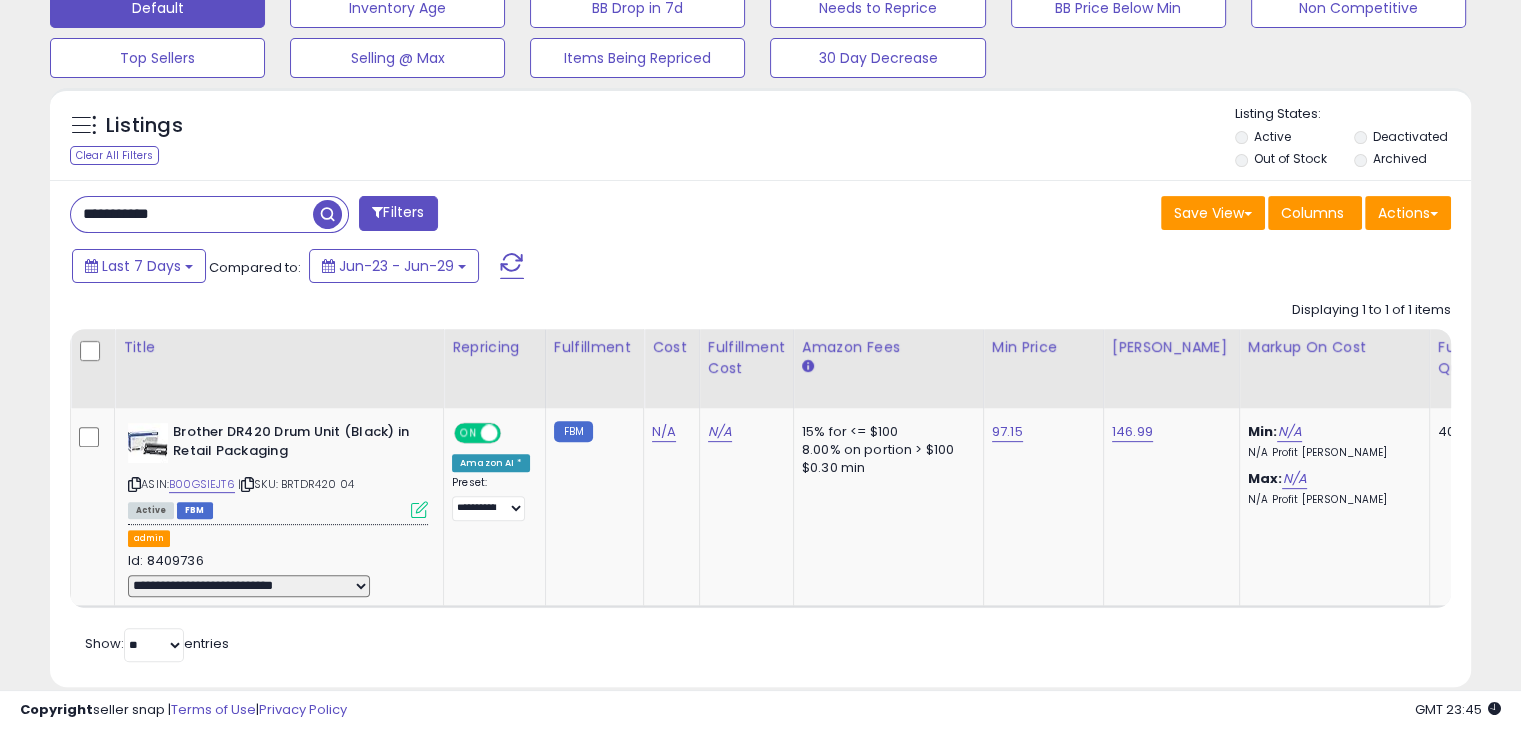 click on "**********" at bounding box center (192, 214) 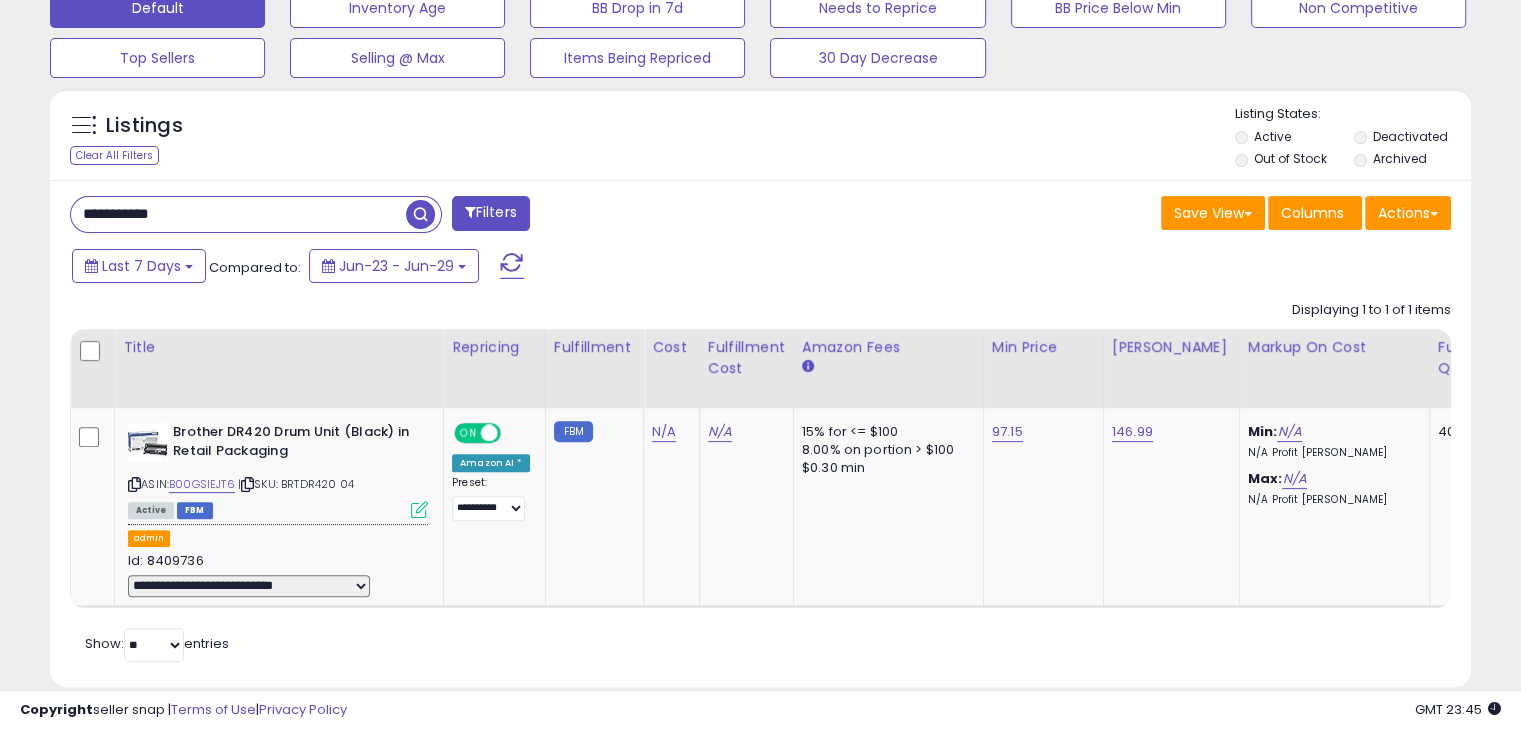 click on "**********" at bounding box center (238, 214) 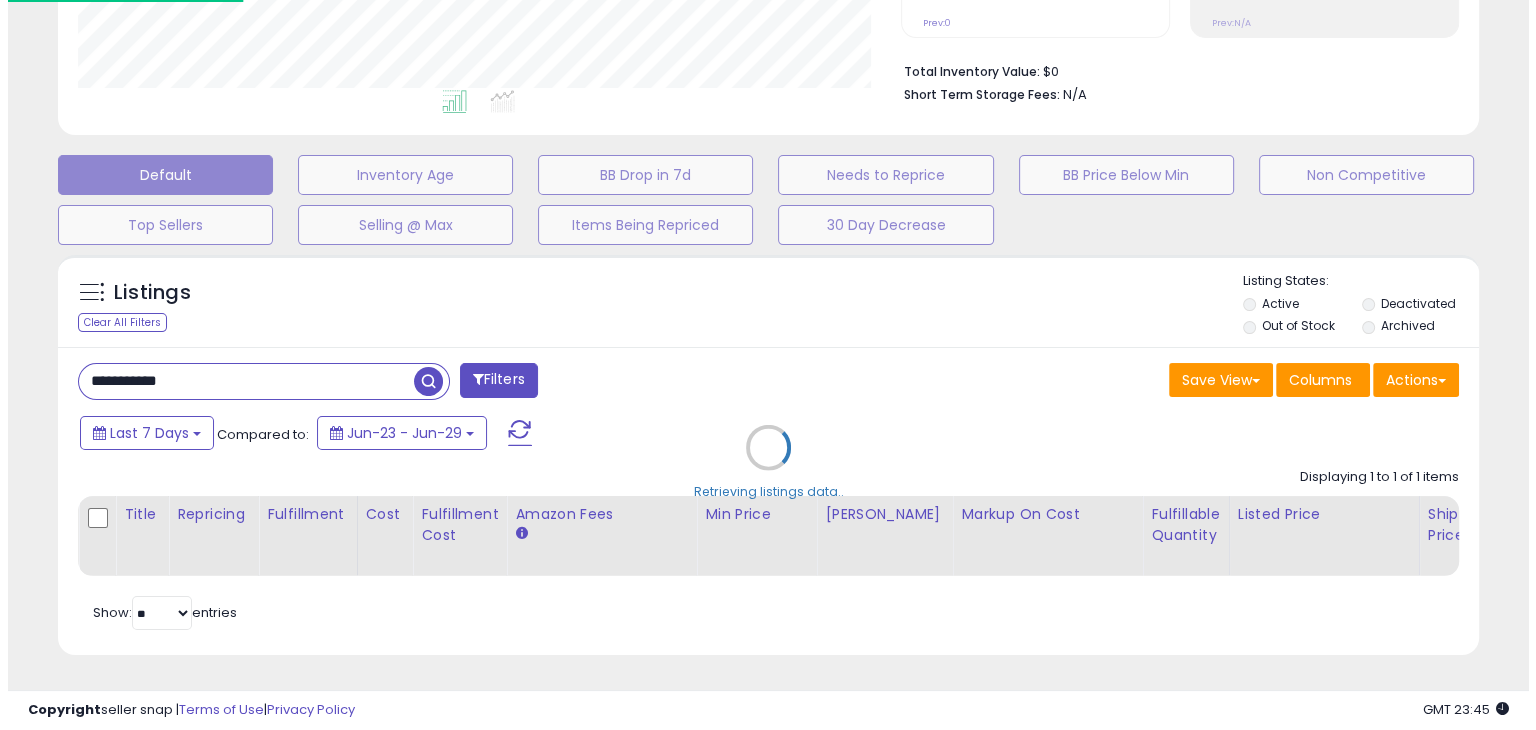 scroll, scrollTop: 489, scrollLeft: 0, axis: vertical 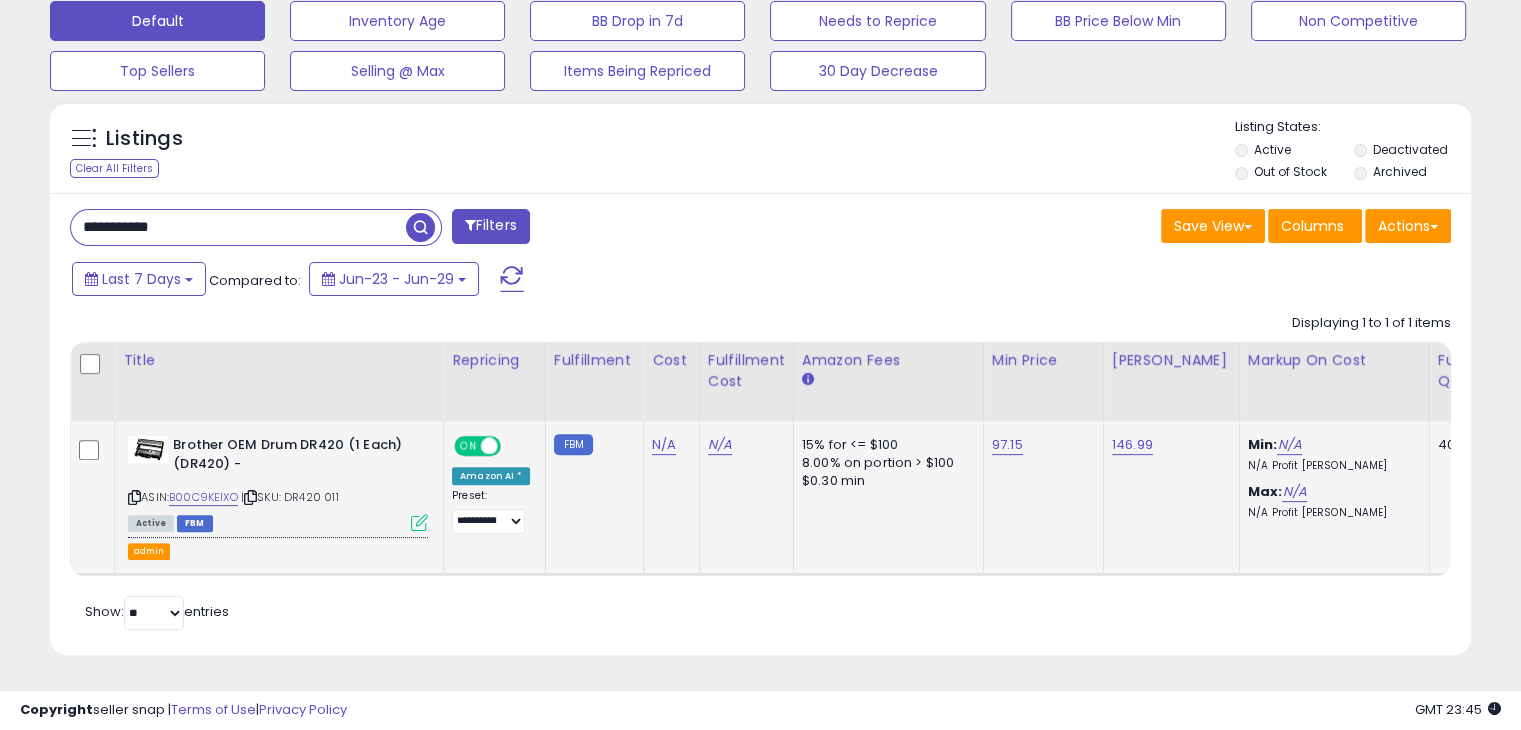 click on "|   SKU: DR420 011" at bounding box center (290, 497) 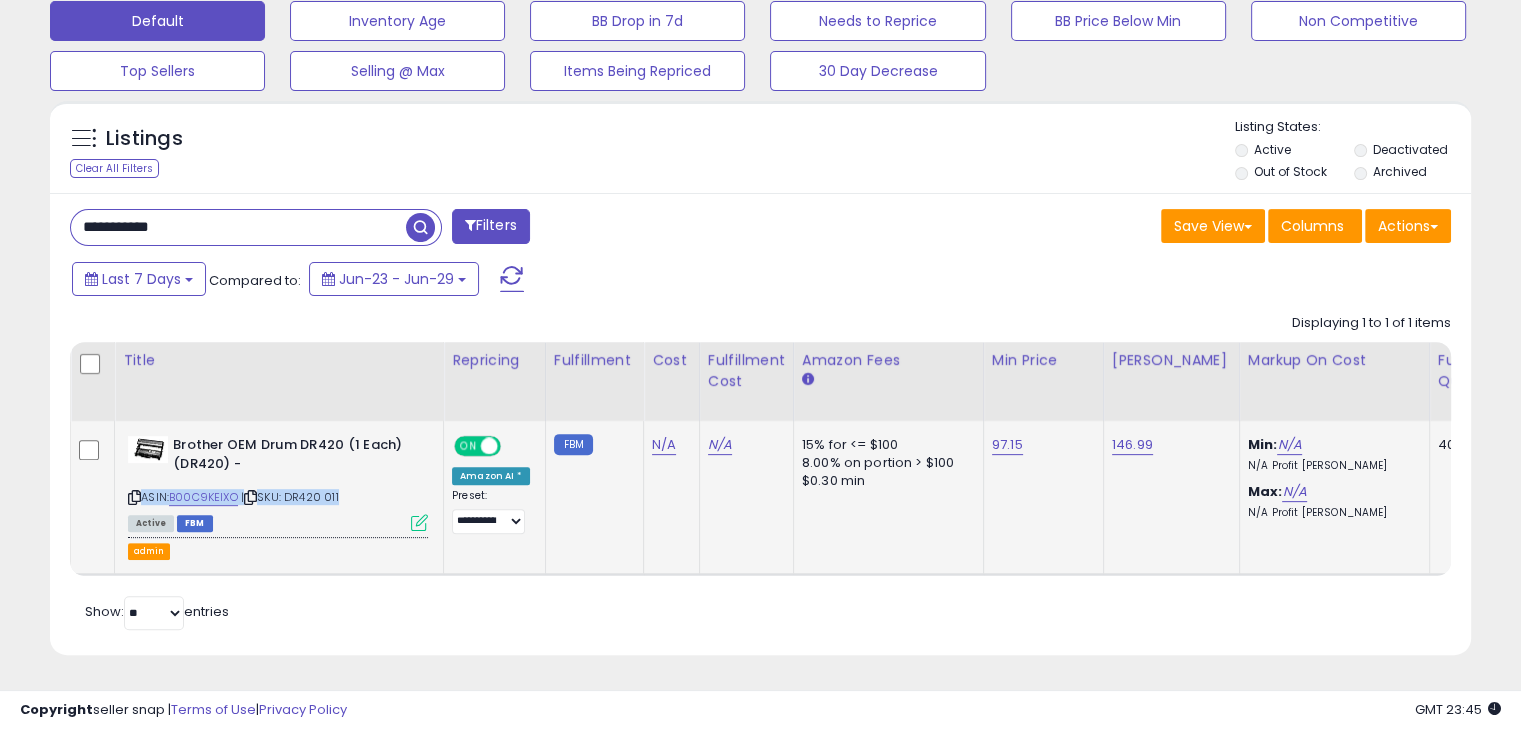 click on "|   SKU: DR420 011" at bounding box center (290, 497) 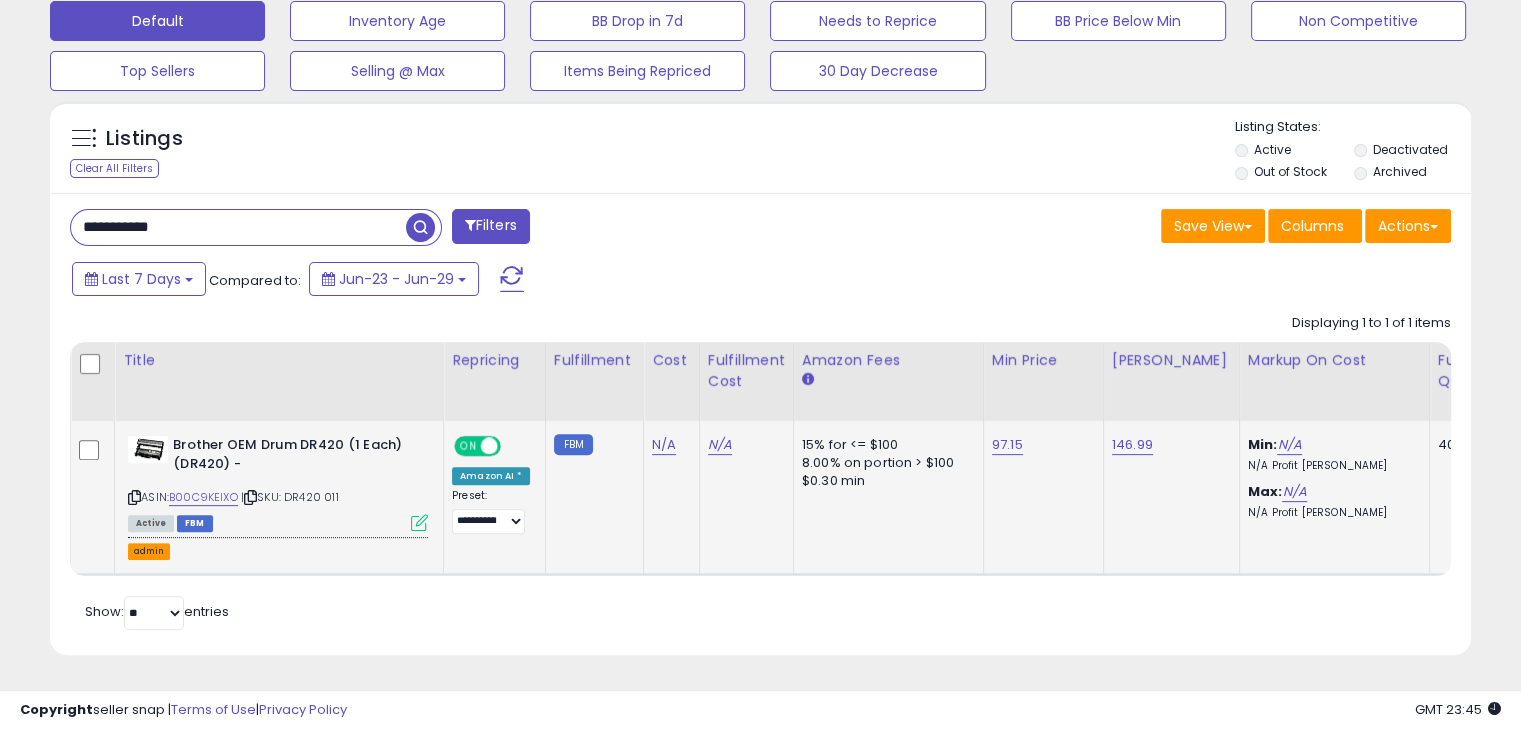 drag, startPoint x: 130, startPoint y: 527, endPoint x: 148, endPoint y: 534, distance: 19.313208 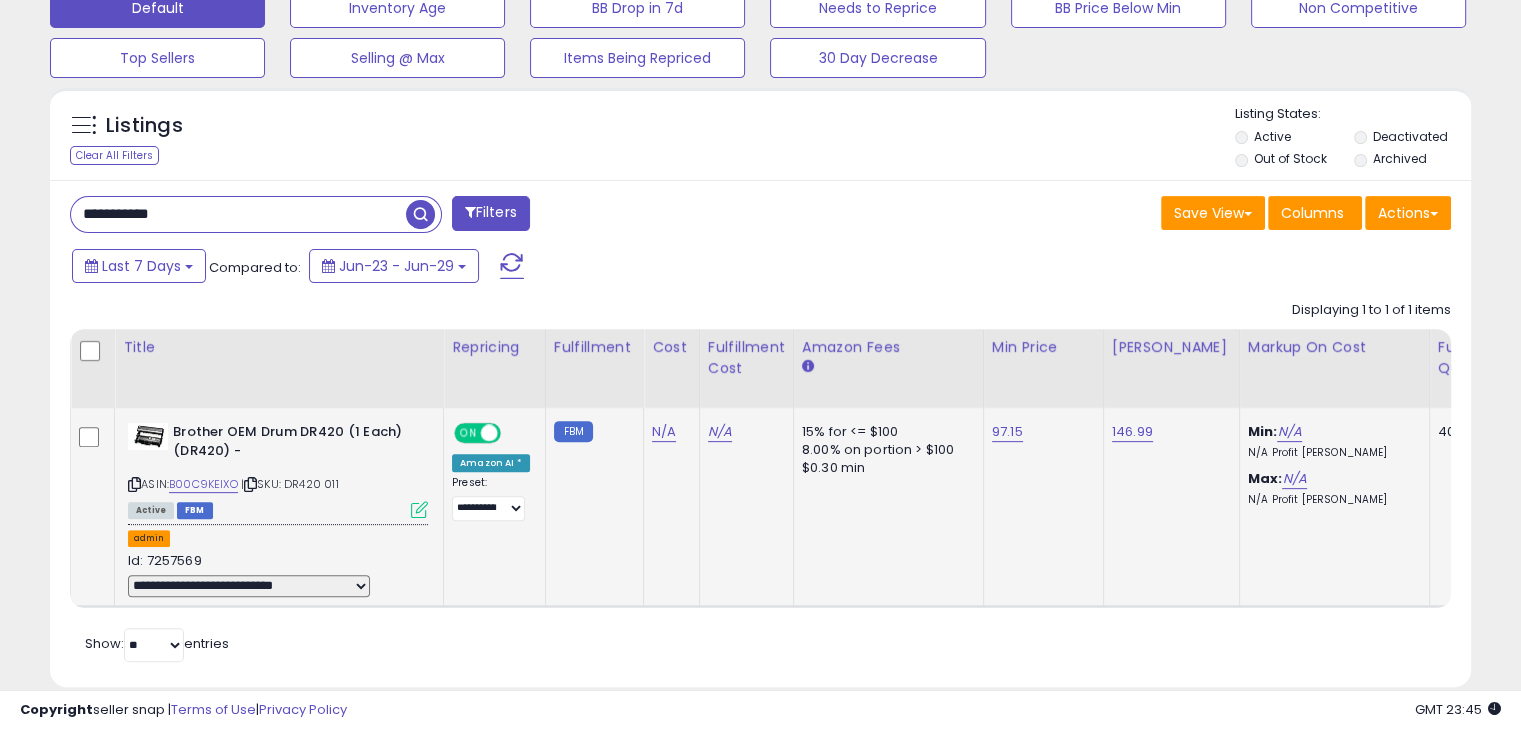 drag, startPoint x: 156, startPoint y: 533, endPoint x: 228, endPoint y: 591, distance: 92.45539 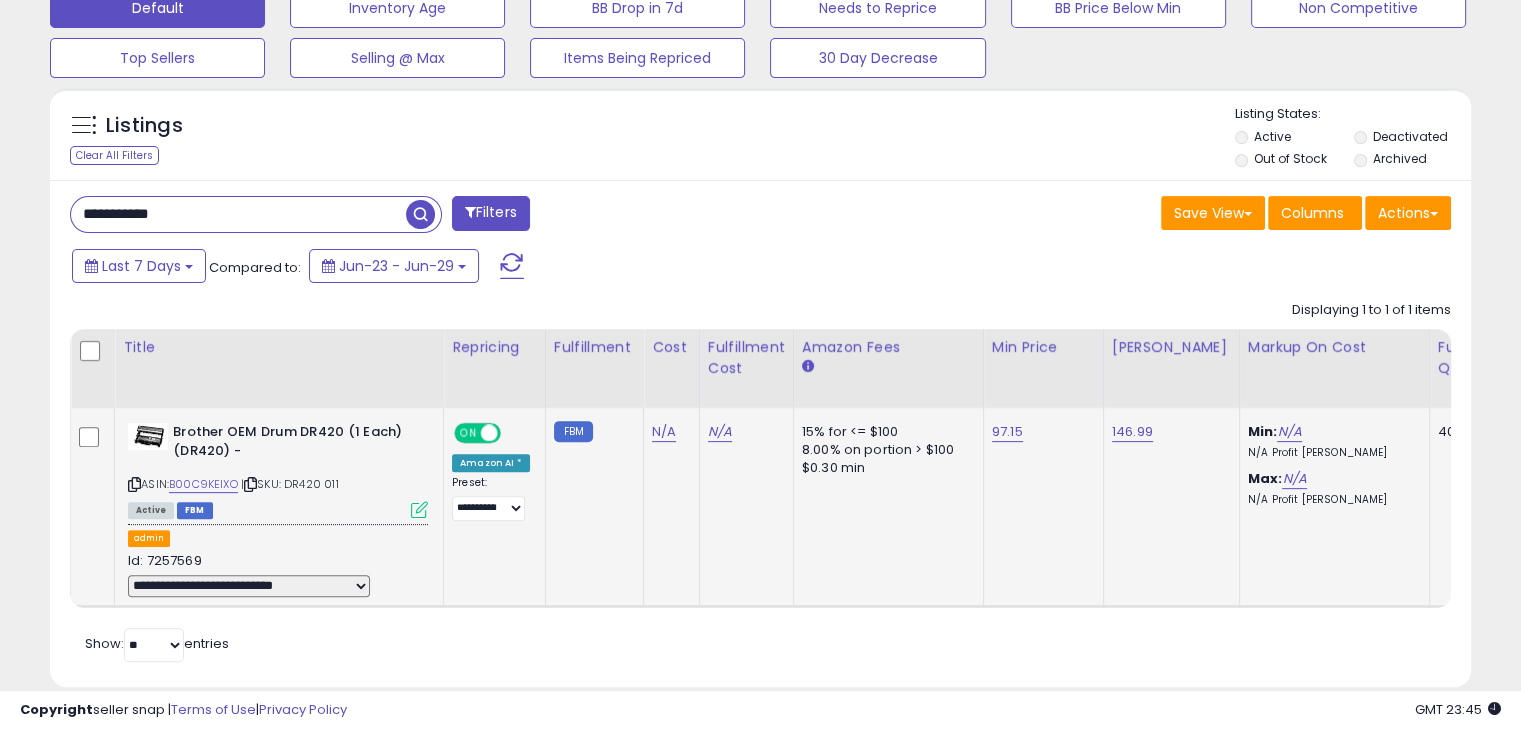 click on "**********" at bounding box center (249, 586) 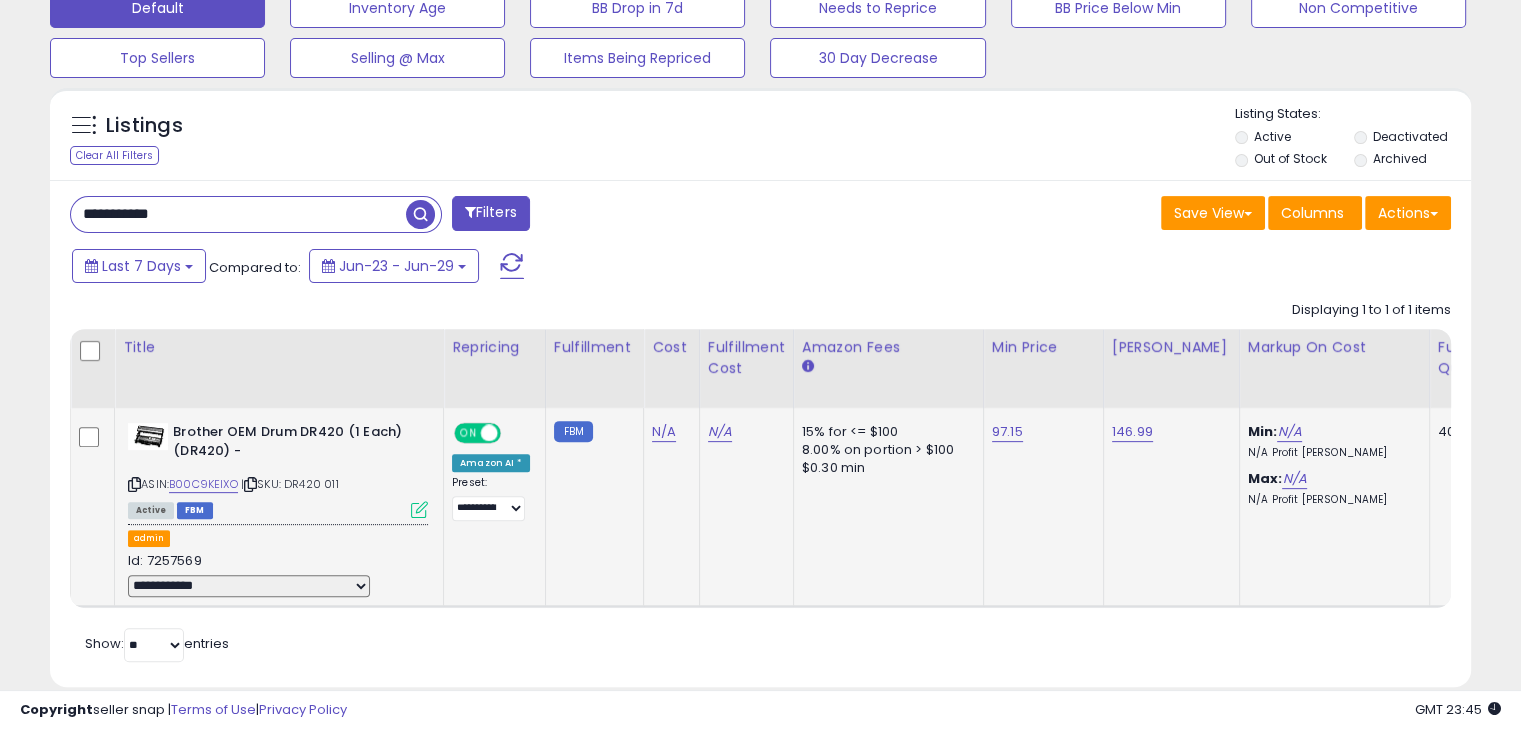 click on "**********" at bounding box center [249, 586] 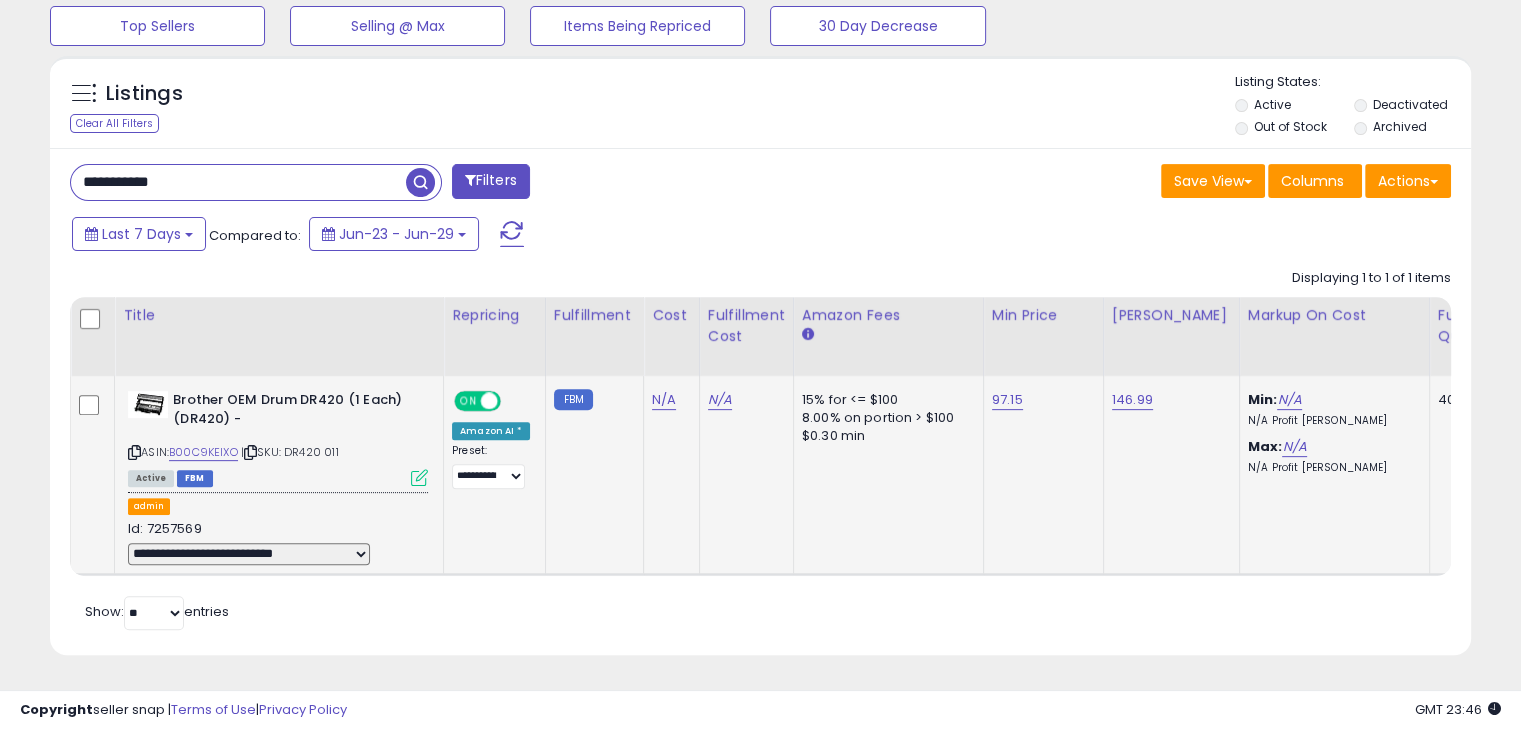 scroll, scrollTop: 0, scrollLeft: 187, axis: horizontal 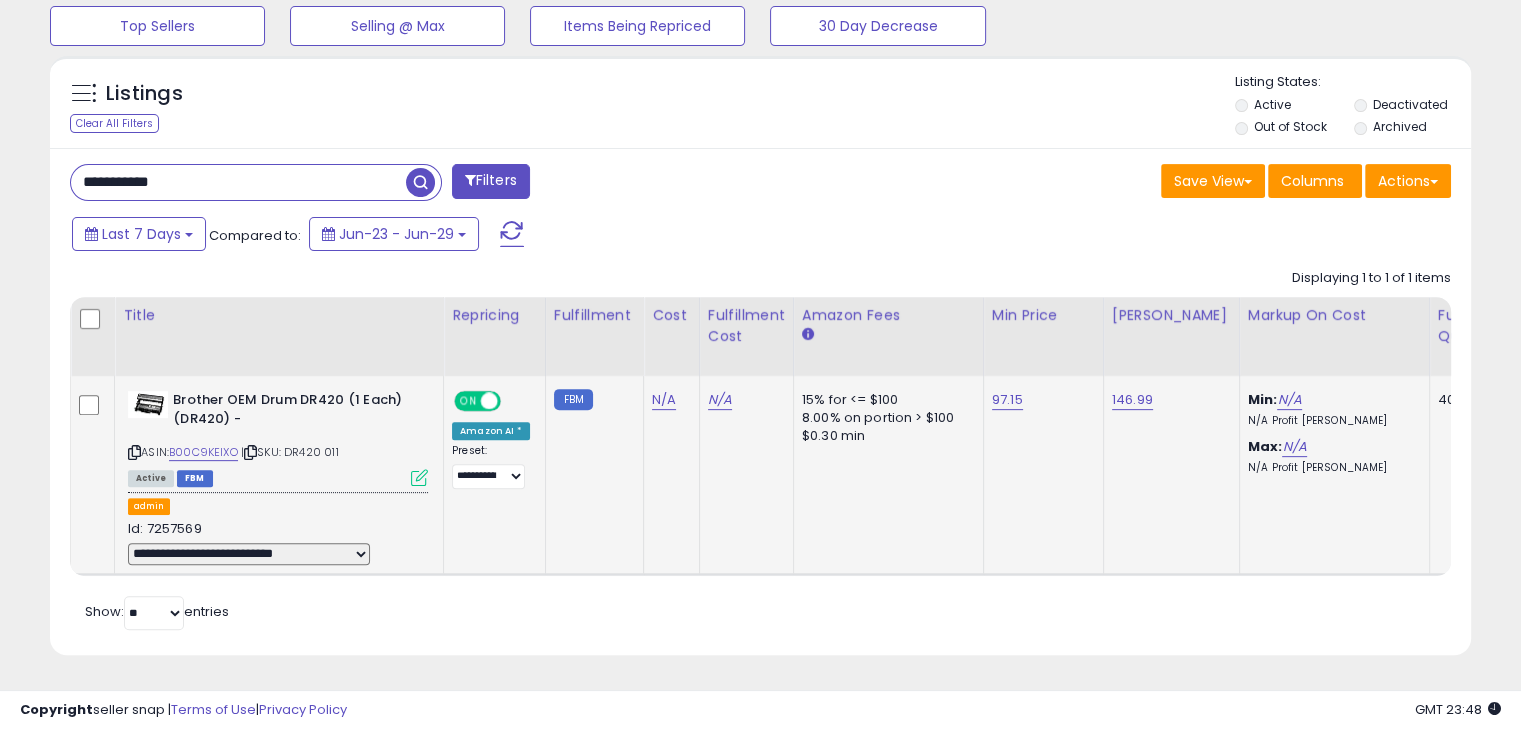 click on "**********" at bounding box center (278, 542) 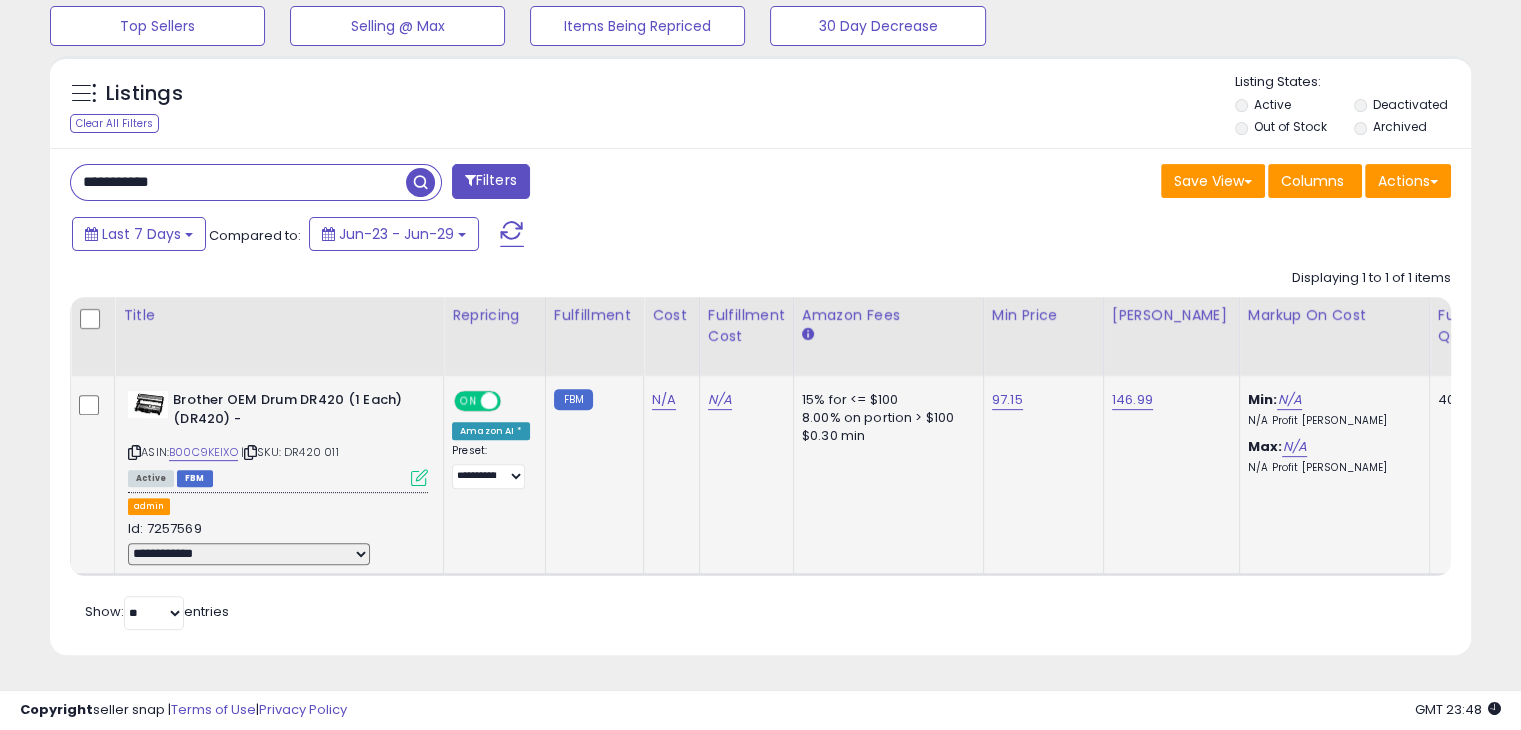 click on "**********" at bounding box center (249, 554) 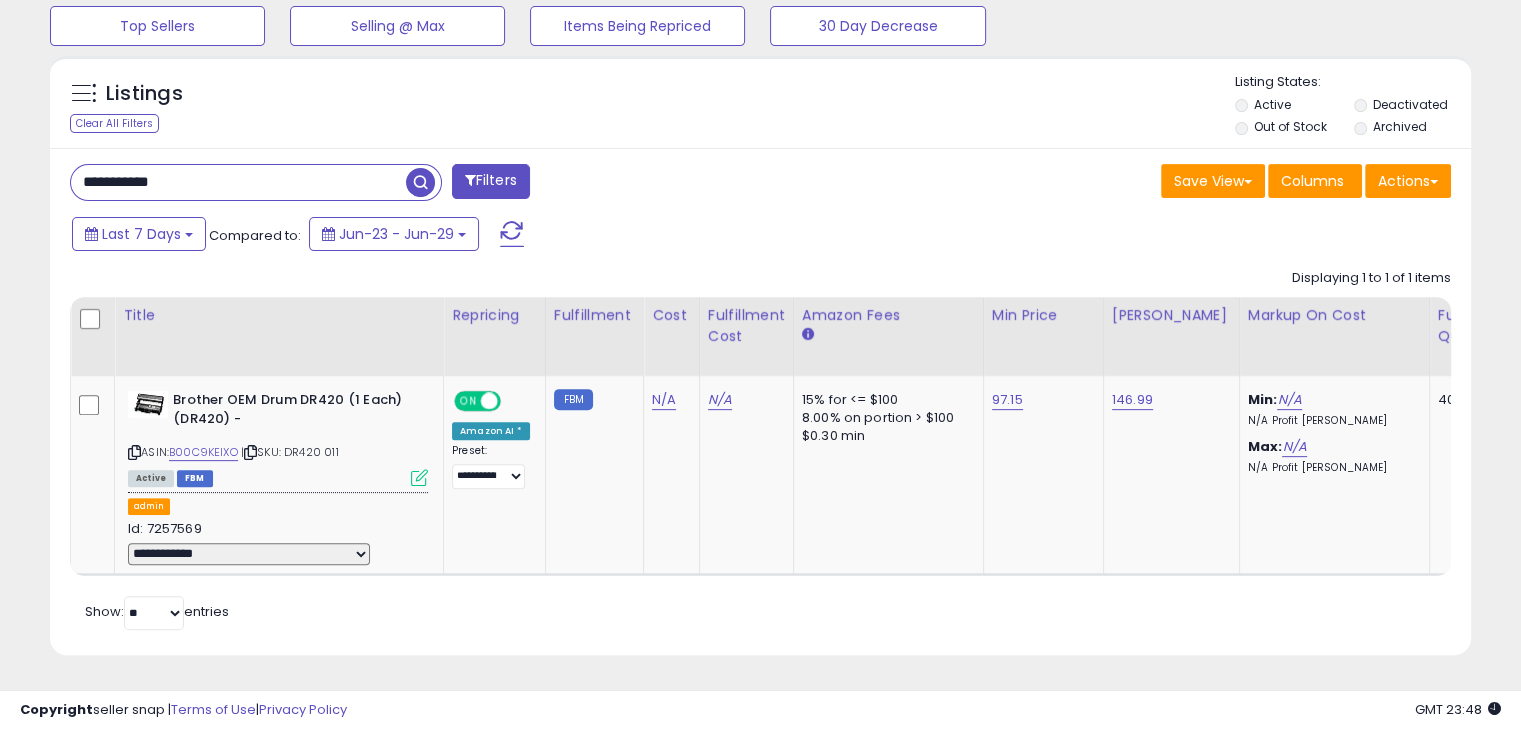 select 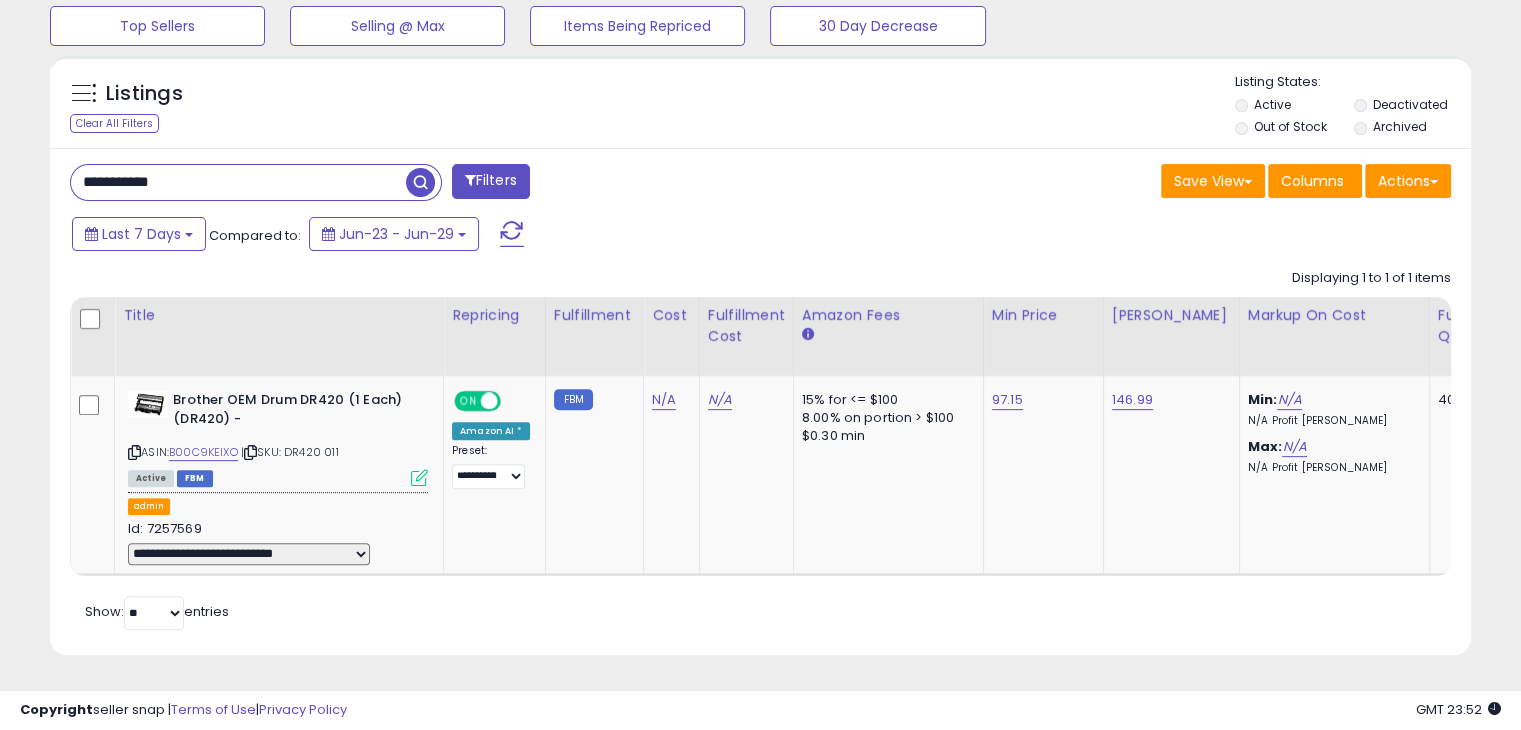 click on "**********" at bounding box center [238, 182] 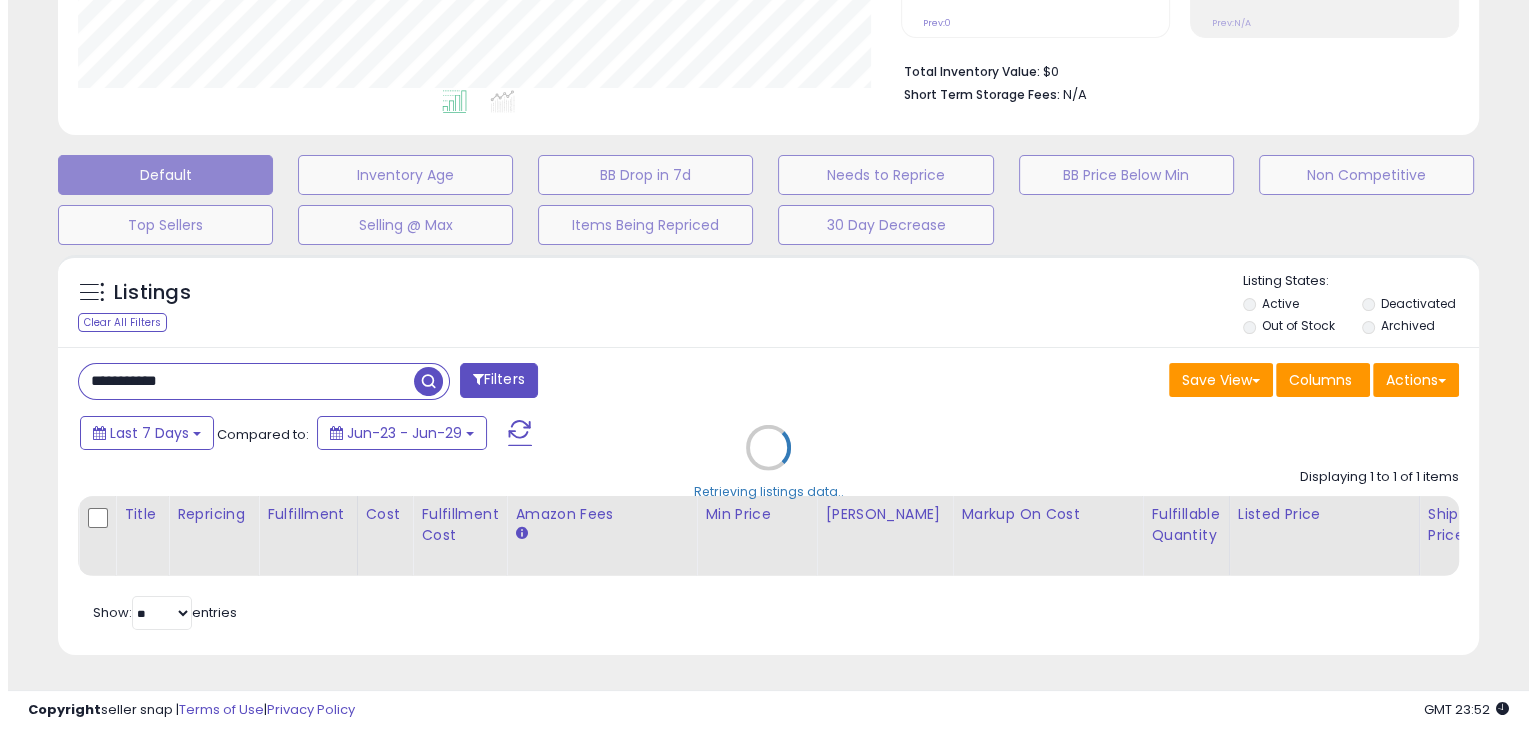 scroll, scrollTop: 489, scrollLeft: 0, axis: vertical 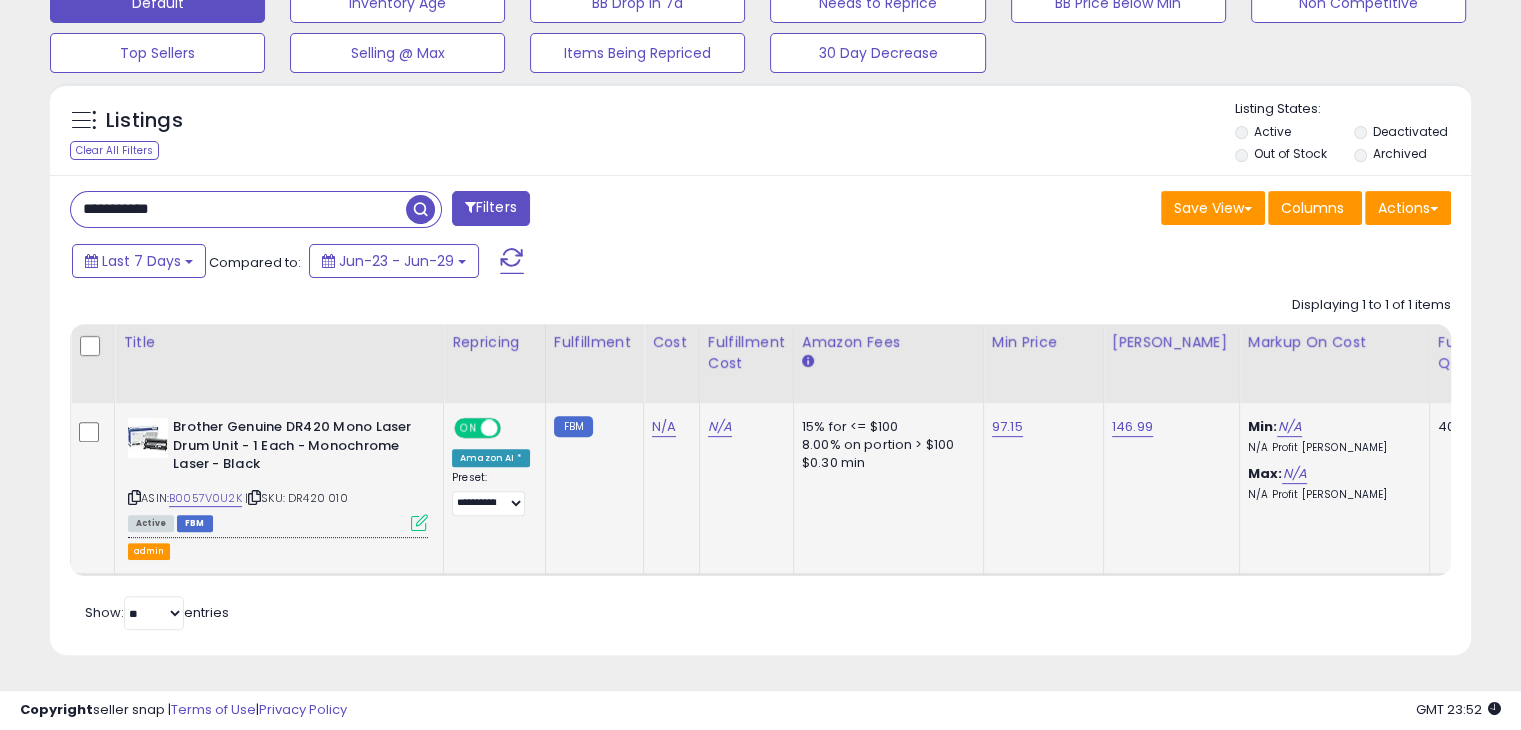 click on "|   SKU: DR420 010" at bounding box center (296, 498) 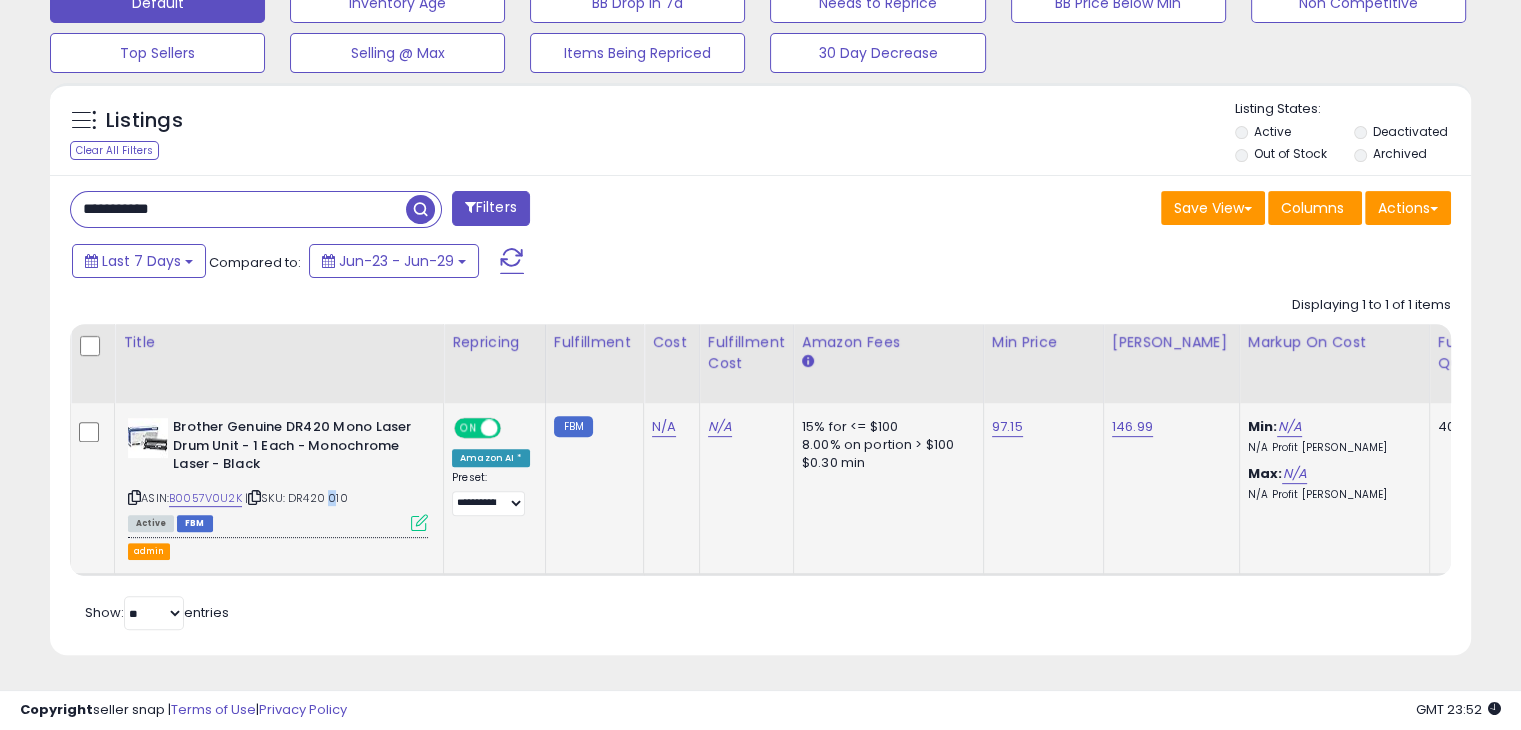 click on "|   SKU: DR420 010" at bounding box center [296, 498] 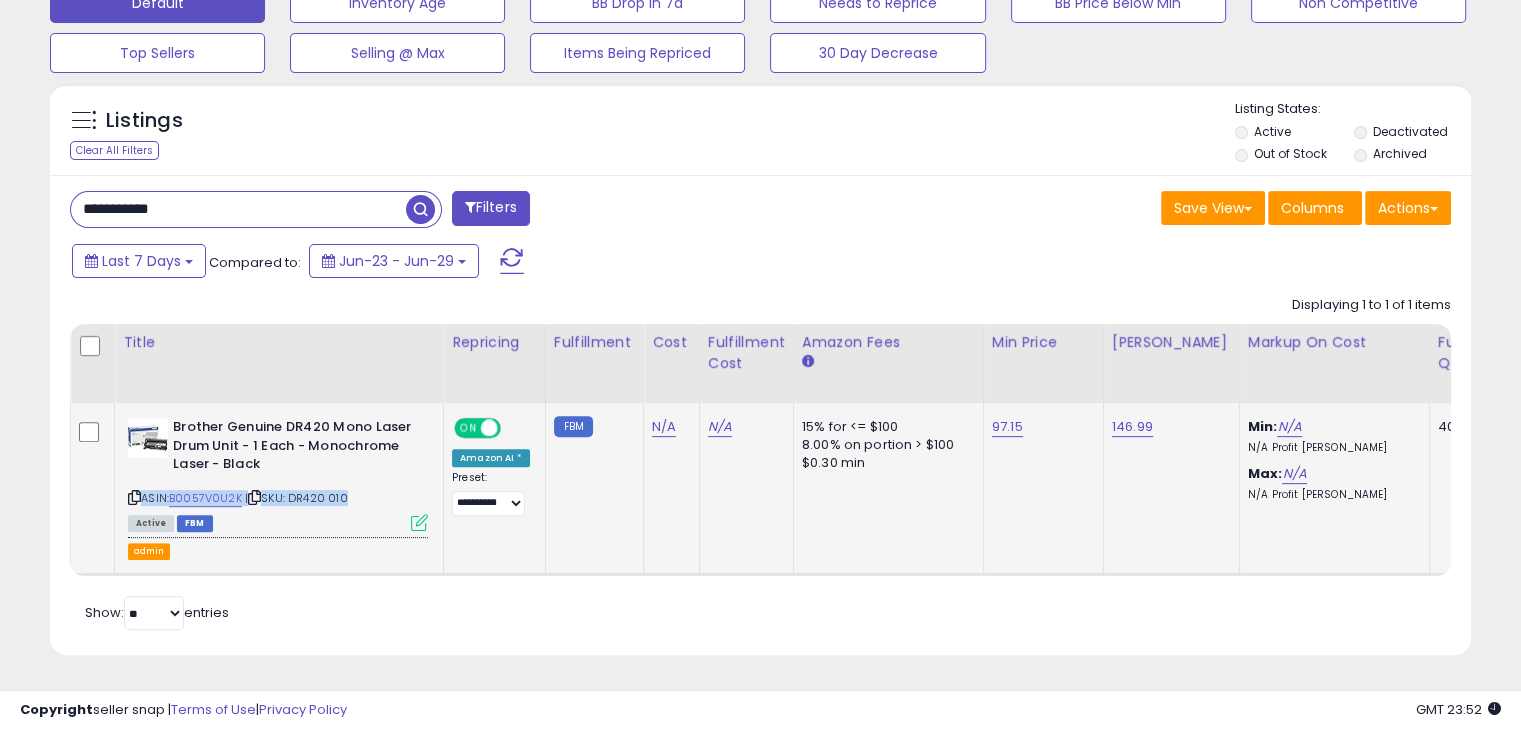 click on "|   SKU: DR420 010" at bounding box center (296, 498) 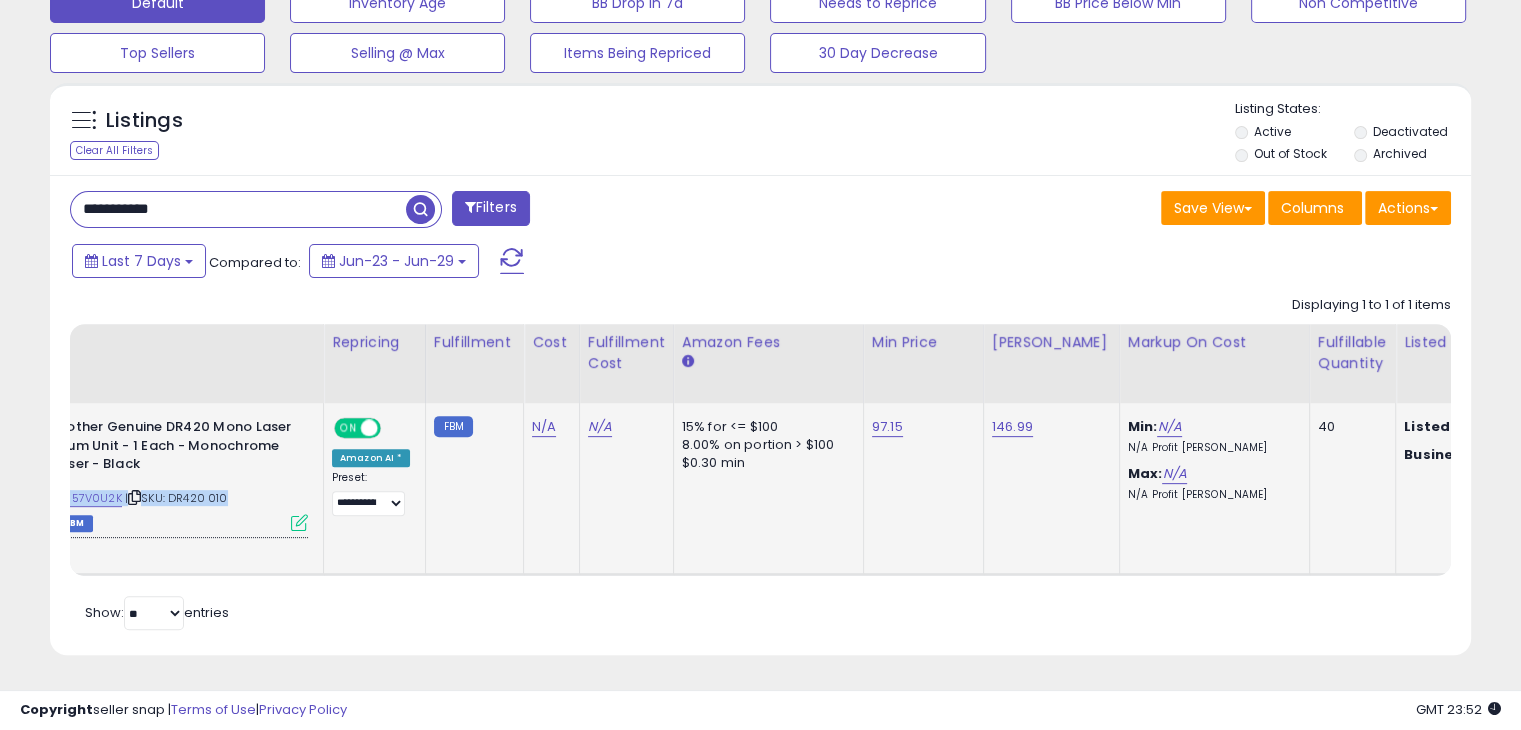 scroll, scrollTop: 0, scrollLeft: 151, axis: horizontal 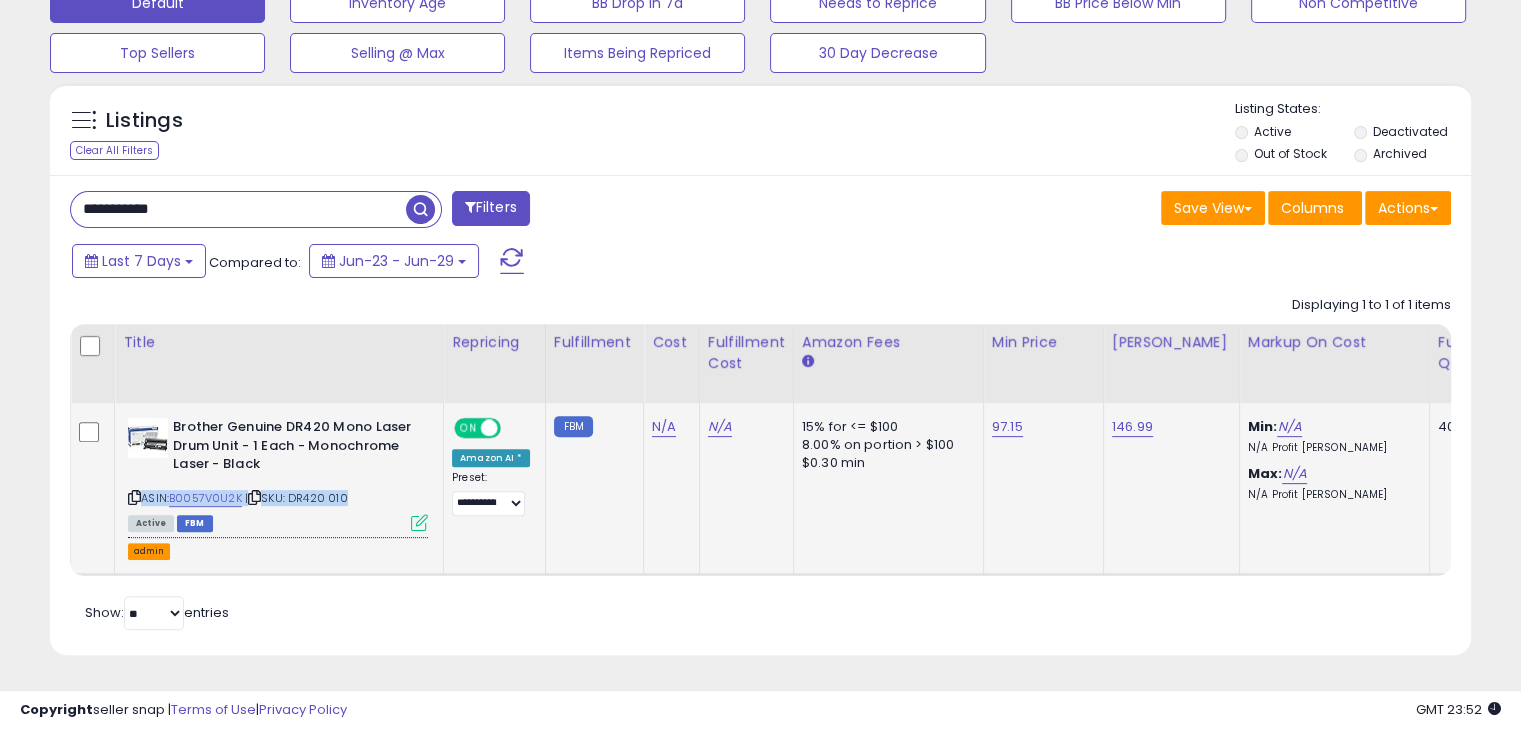 click on "admin" at bounding box center (149, 551) 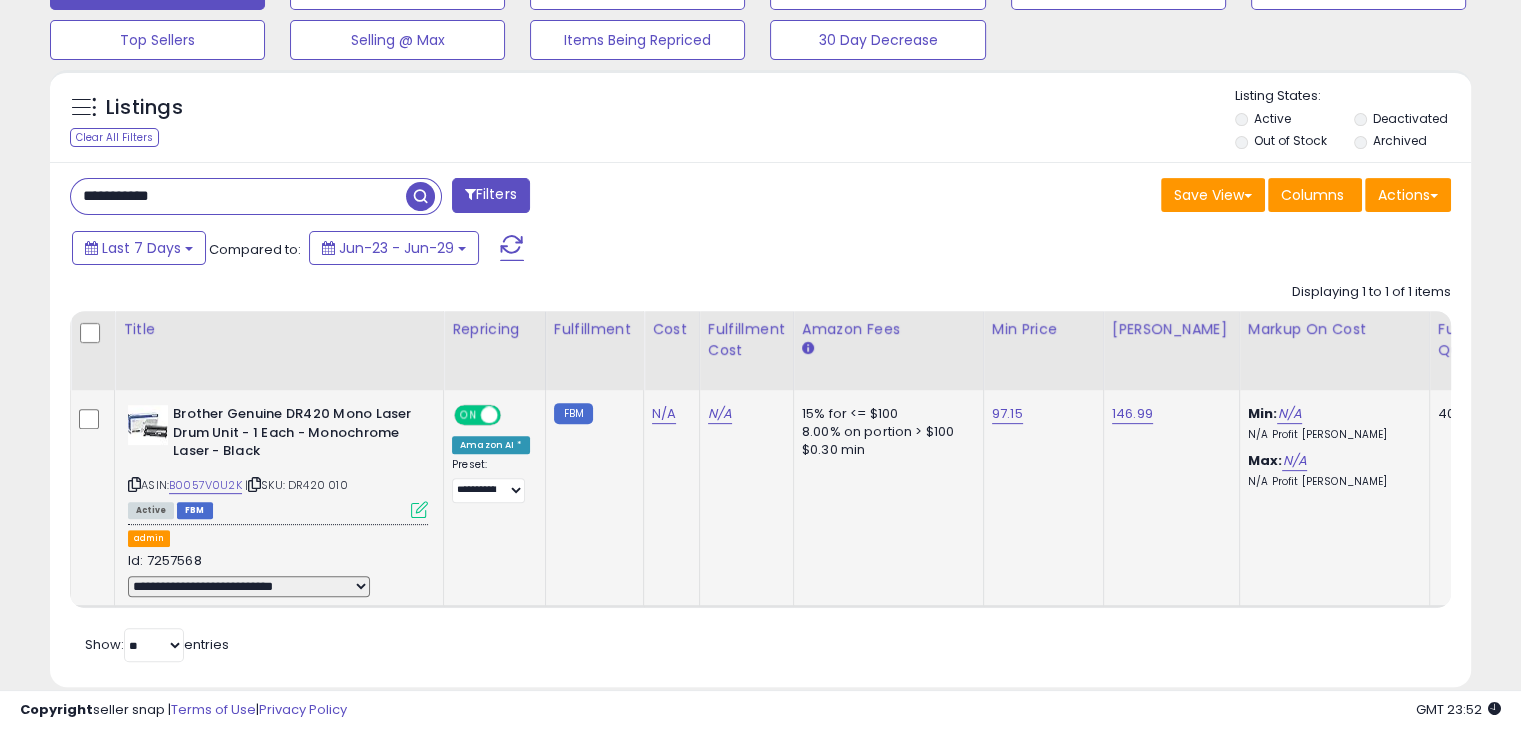 drag, startPoint x: 218, startPoint y: 572, endPoint x: 289, endPoint y: 583, distance: 71.84706 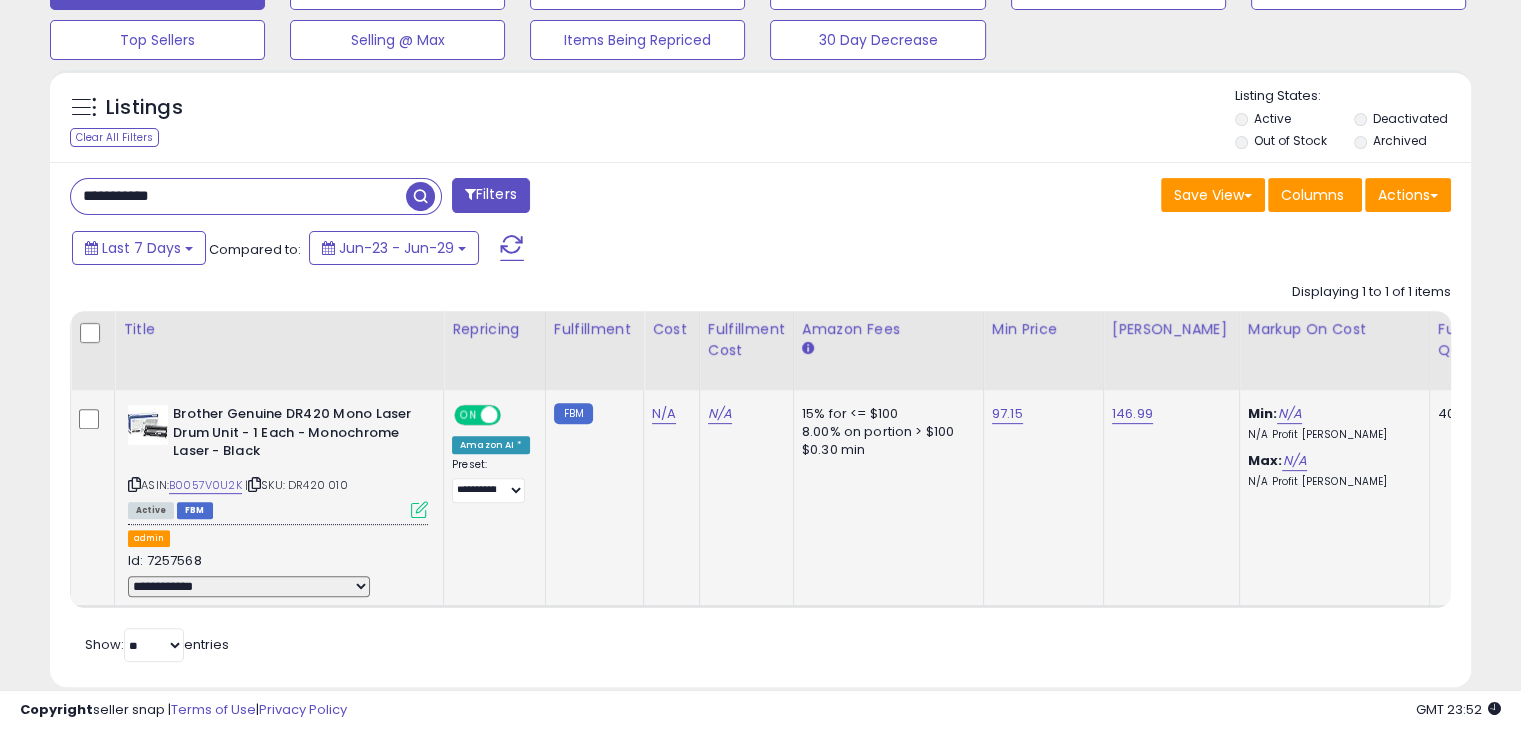 click on "**********" at bounding box center [249, 587] 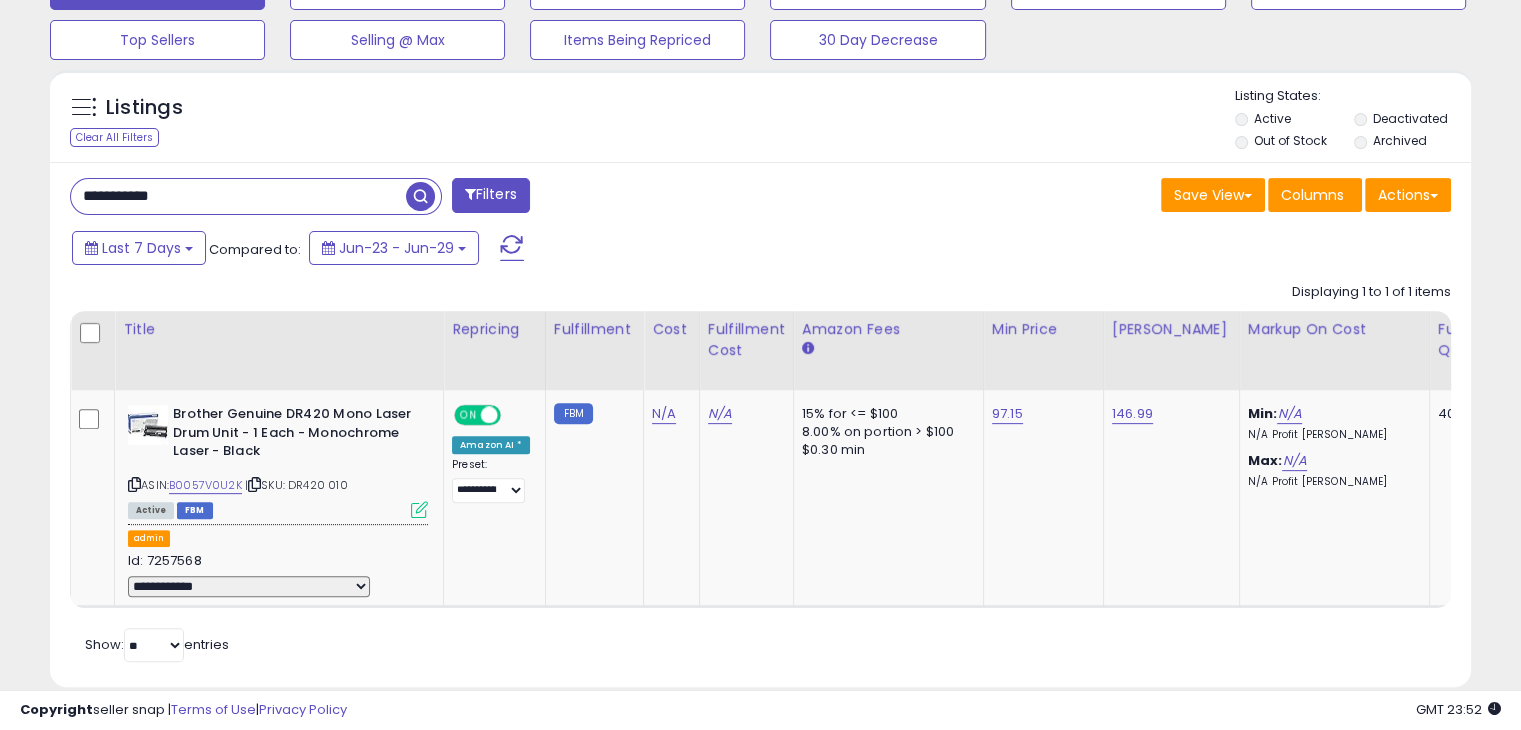 select 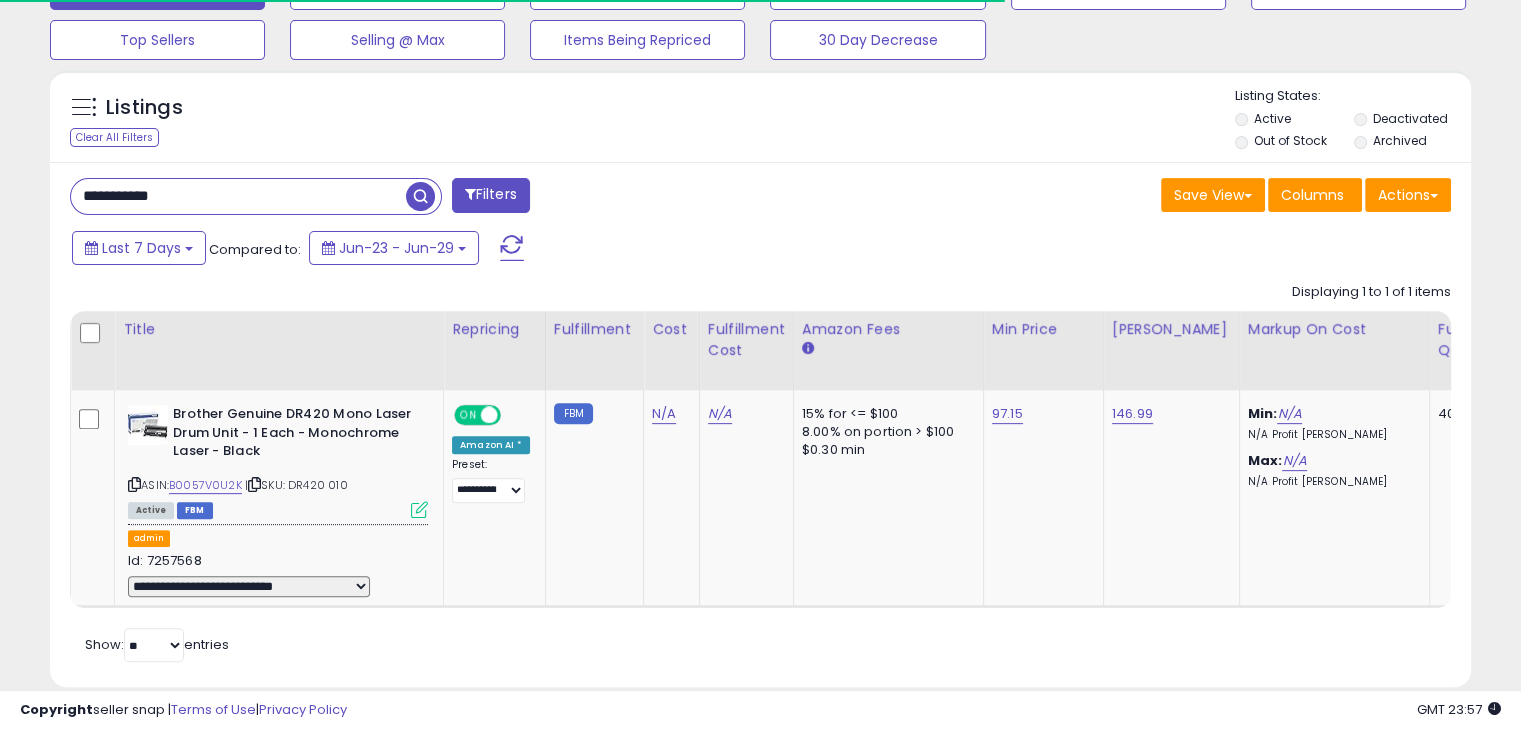 click on "**********" at bounding box center (238, 196) 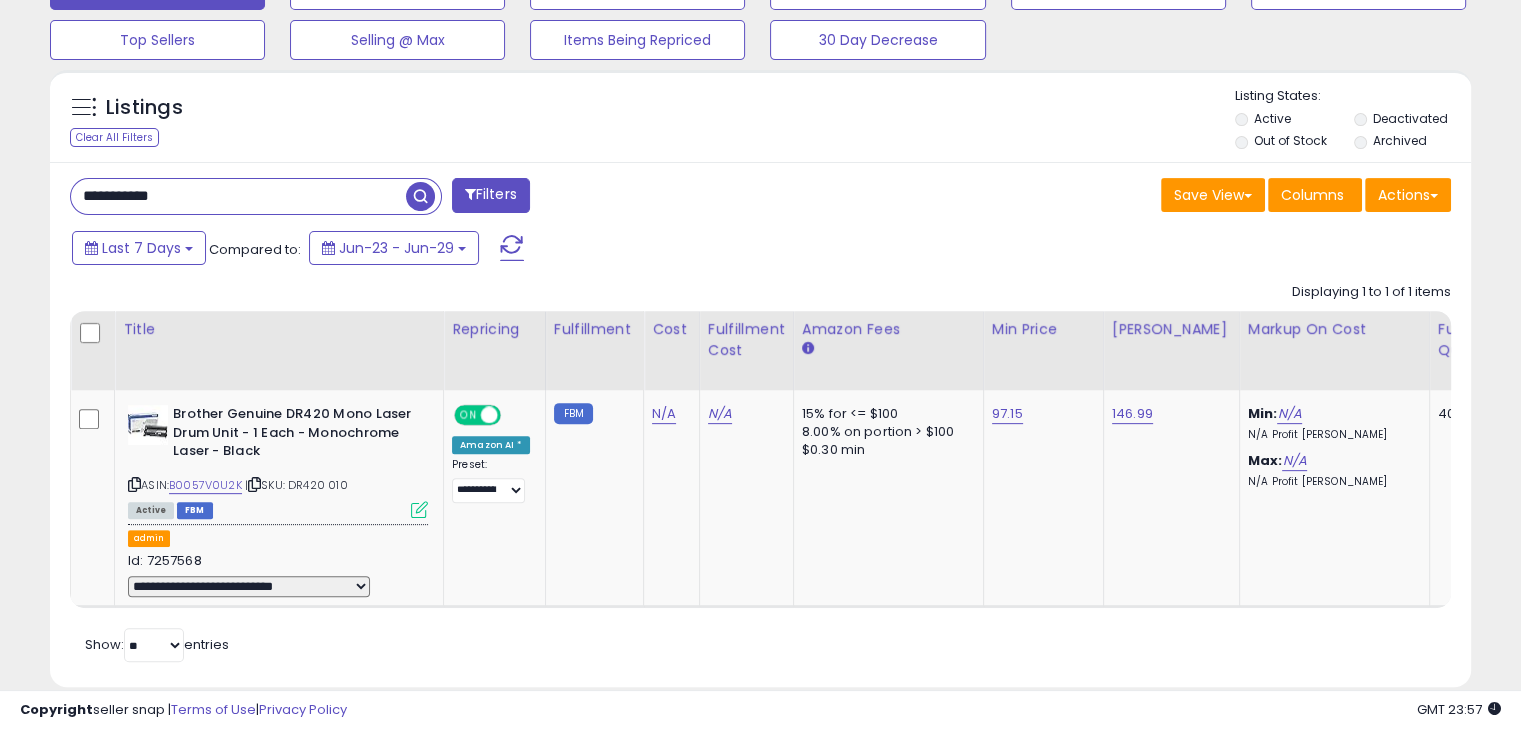 click on "**********" at bounding box center (238, 196) 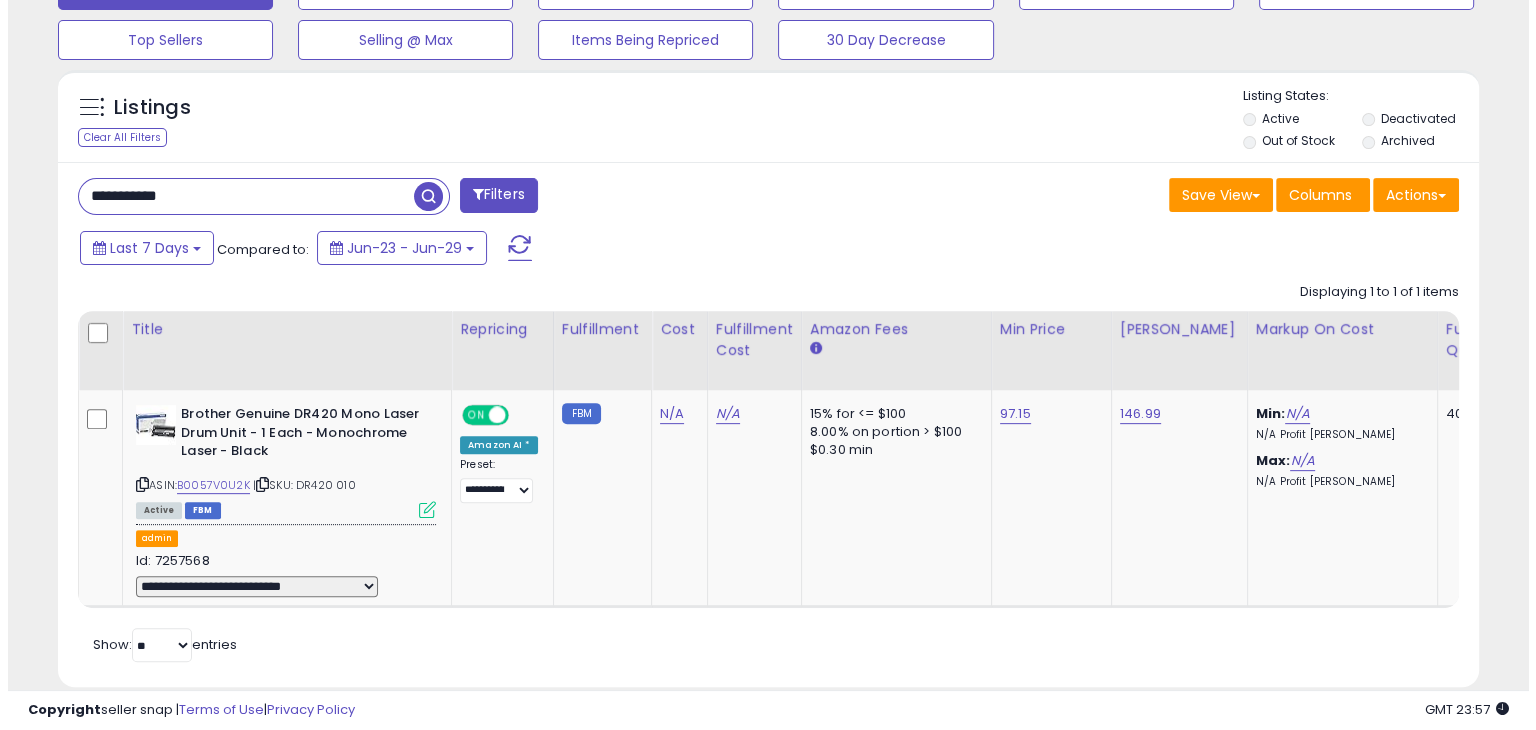 scroll, scrollTop: 489, scrollLeft: 0, axis: vertical 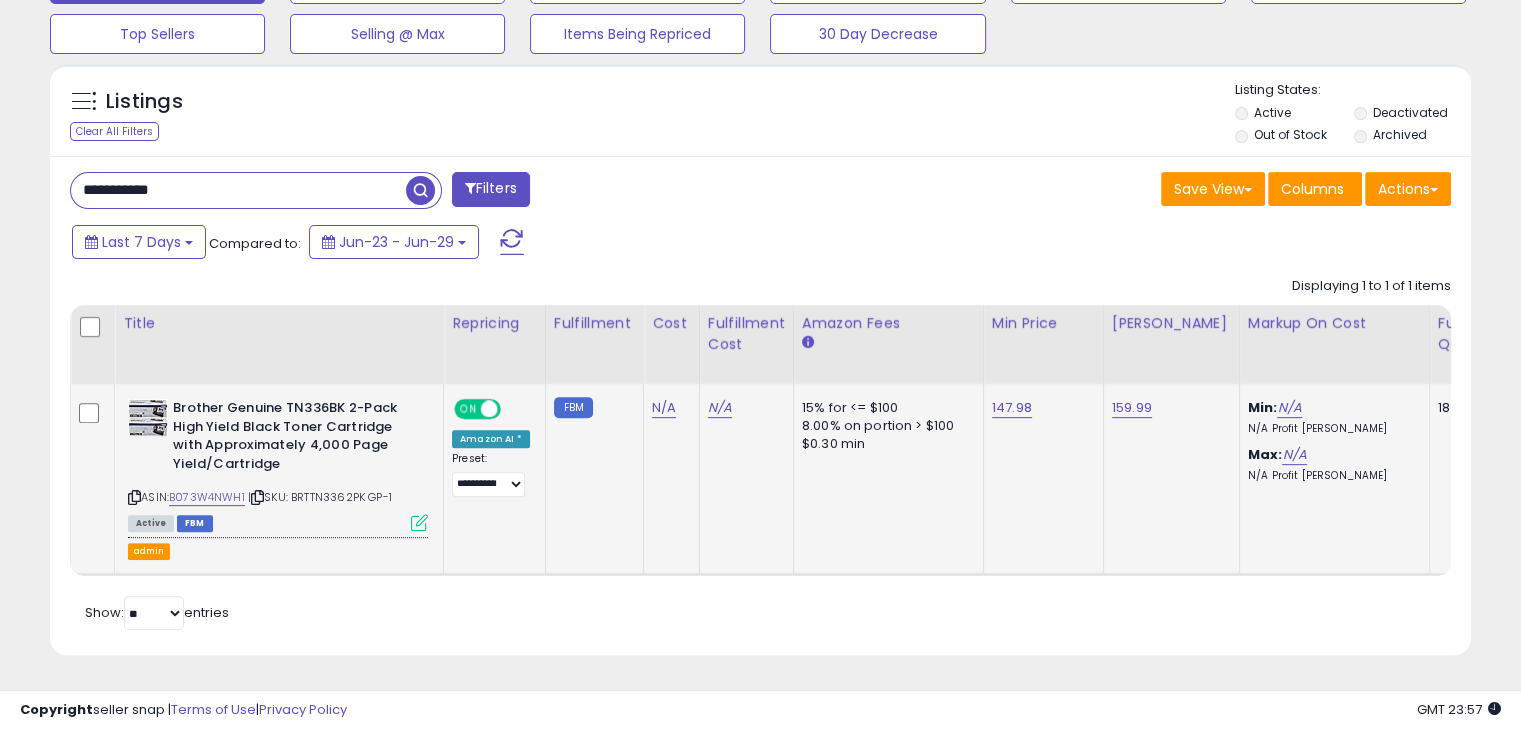click on "|   SKU: BRTTN3362PK GP-1" at bounding box center [320, 497] 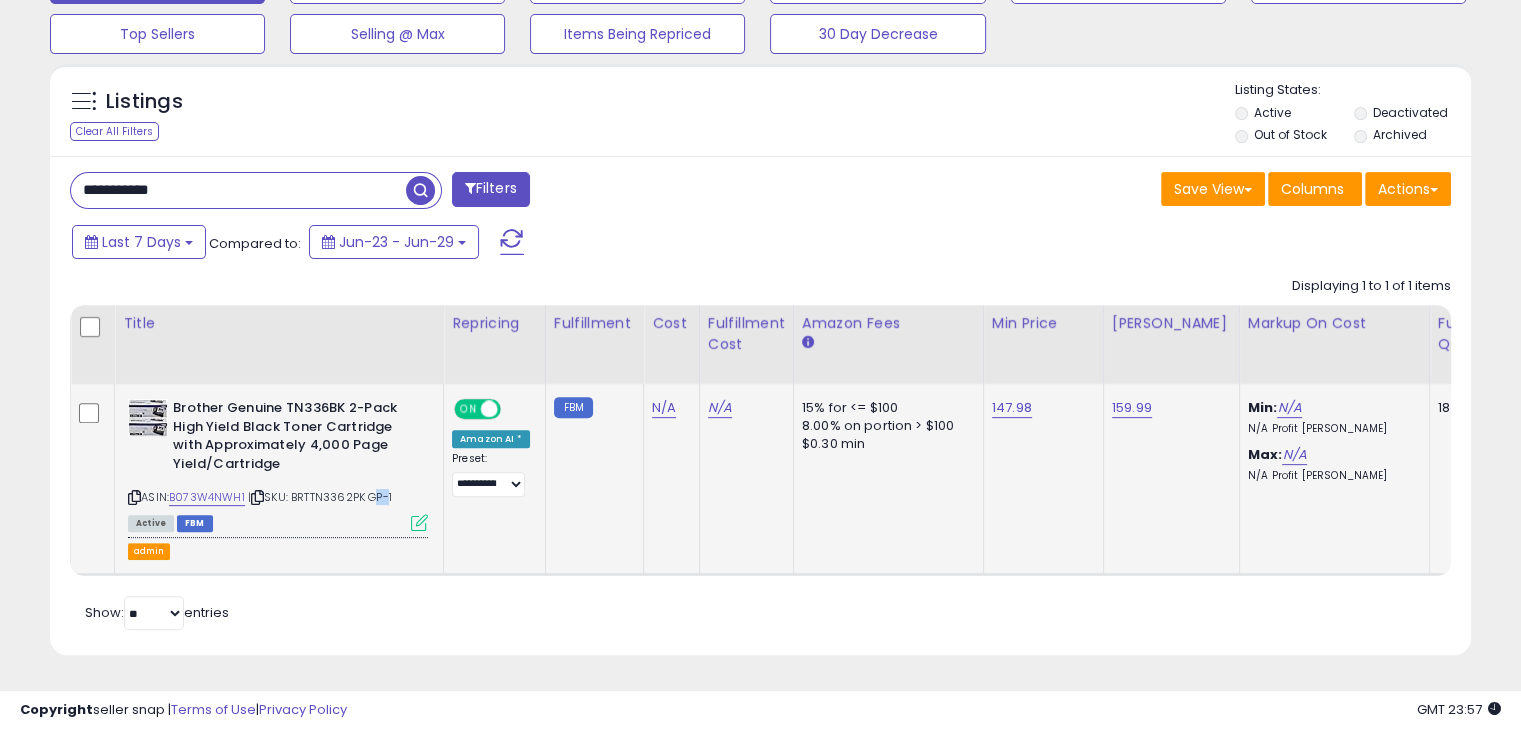 click on "|   SKU: BRTTN3362PK GP-1" at bounding box center (320, 497) 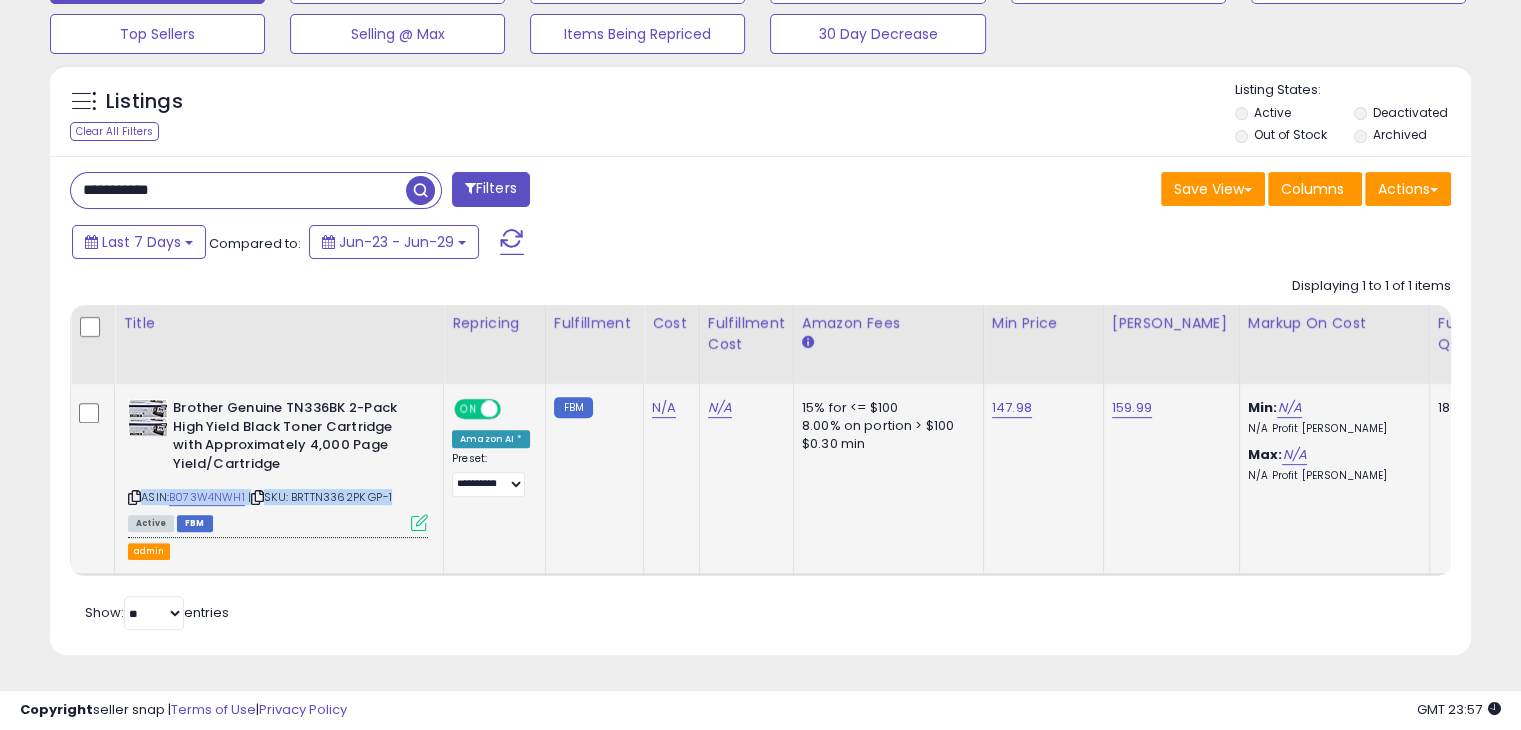 click on "|   SKU: BRTTN3362PK GP-1" at bounding box center [320, 497] 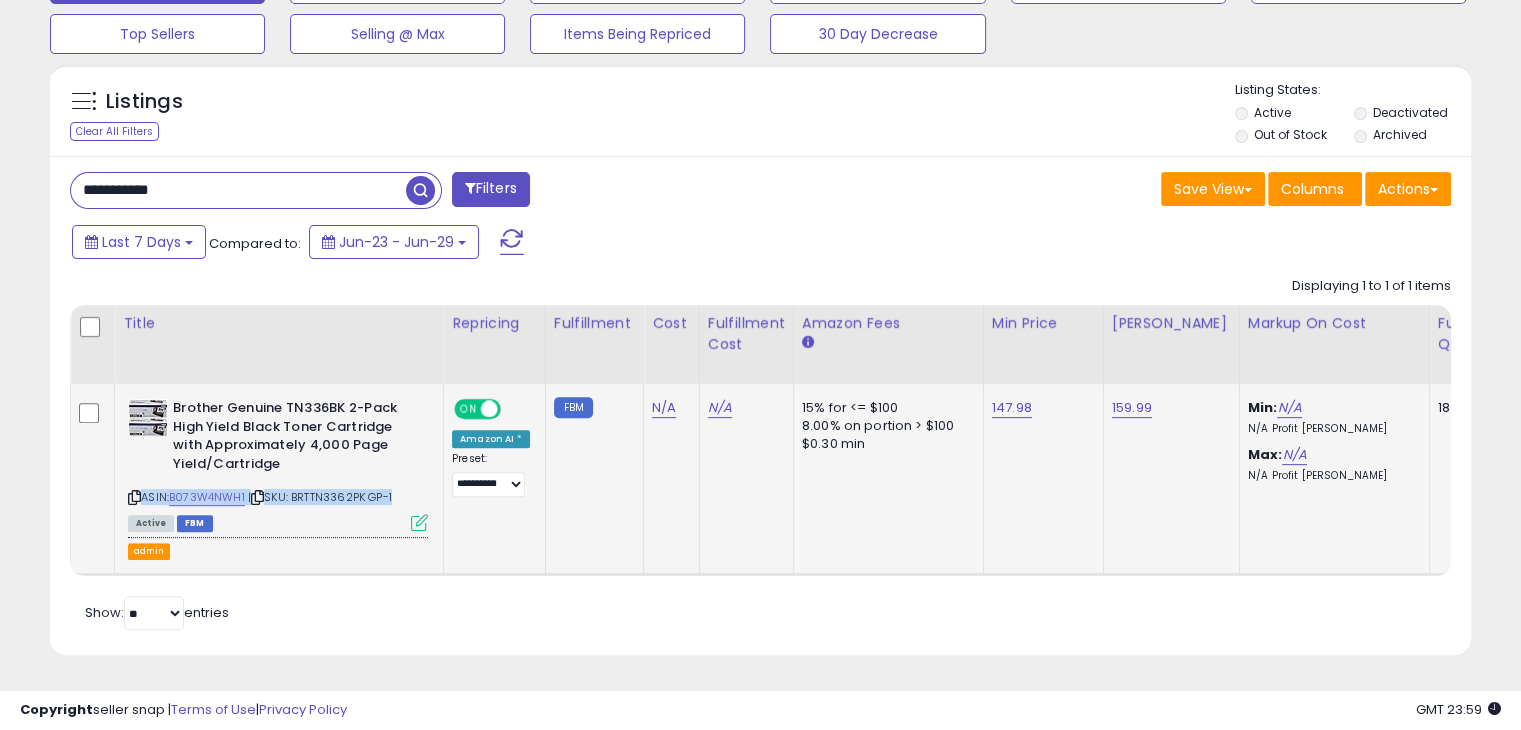 scroll, scrollTop: 0, scrollLeft: 12, axis: horizontal 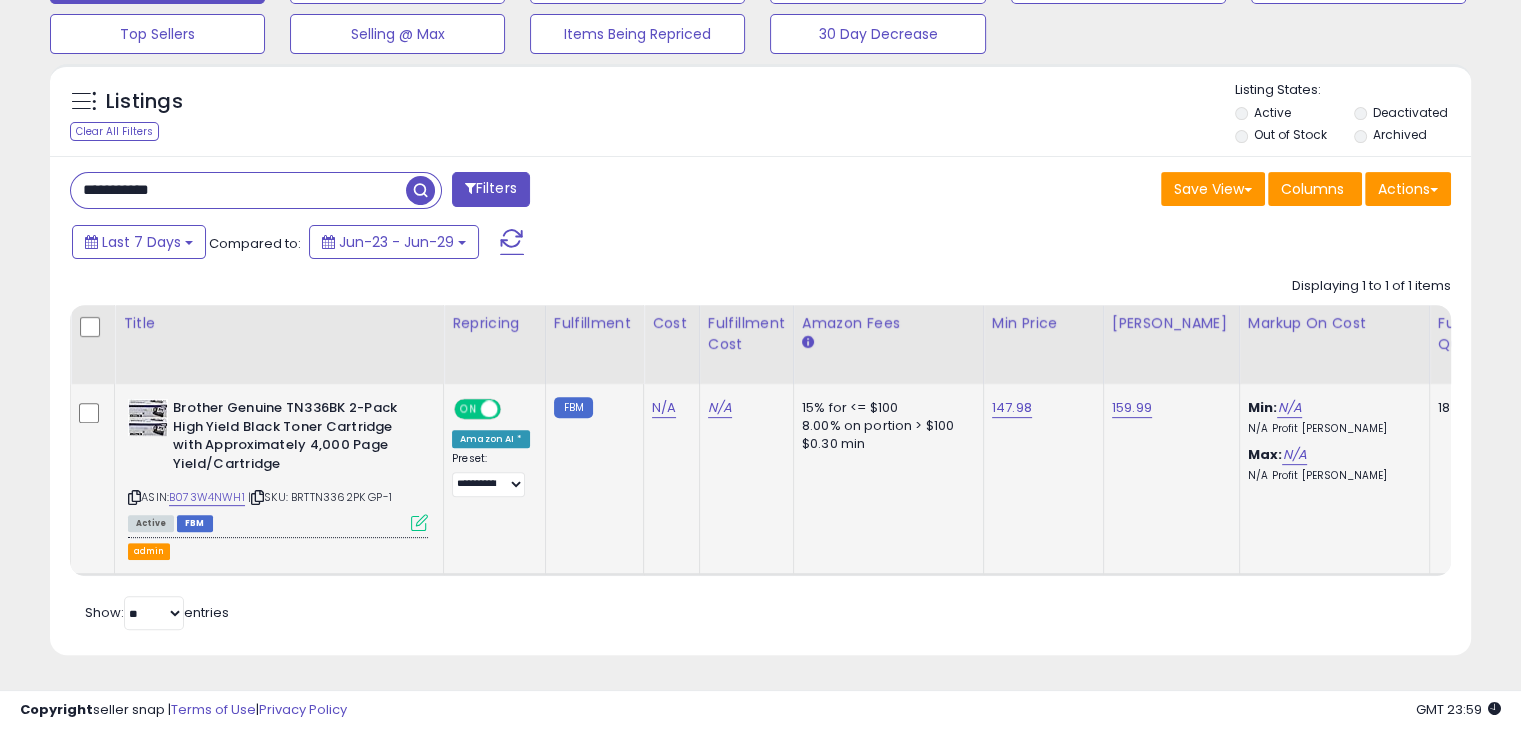 click on "**********" at bounding box center [278, 551] 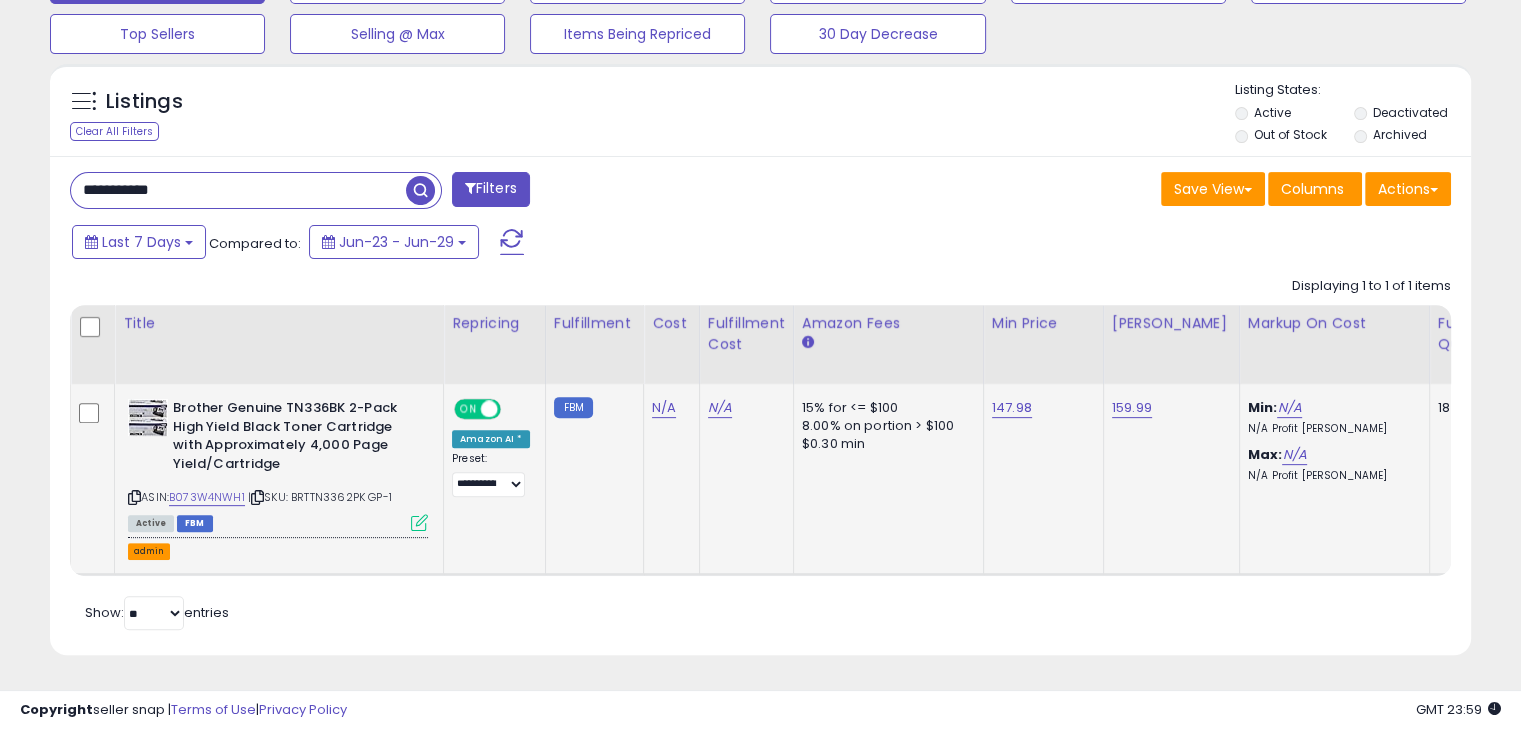 drag, startPoint x: 168, startPoint y: 536, endPoint x: 149, endPoint y: 535, distance: 19.026299 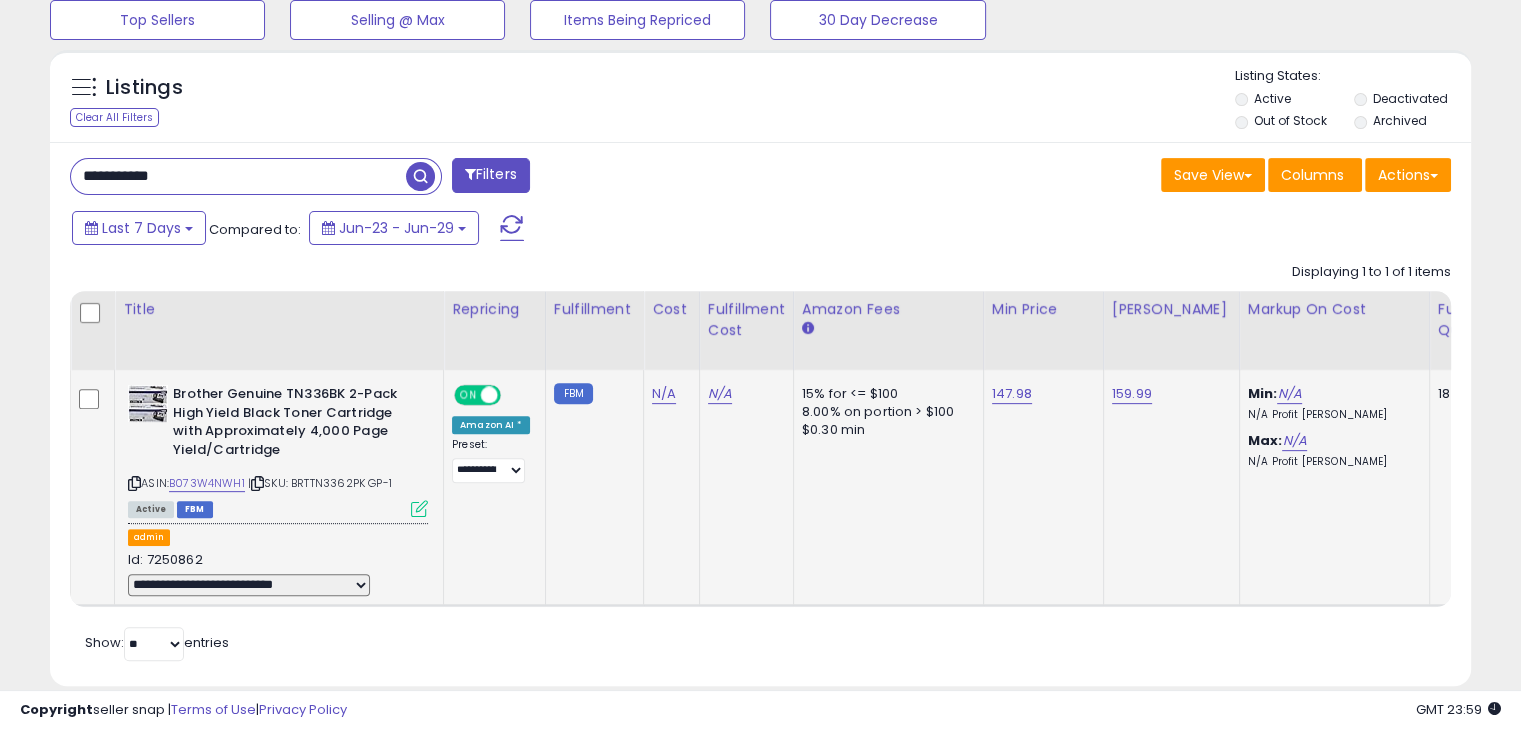 click on "**********" at bounding box center (249, 585) 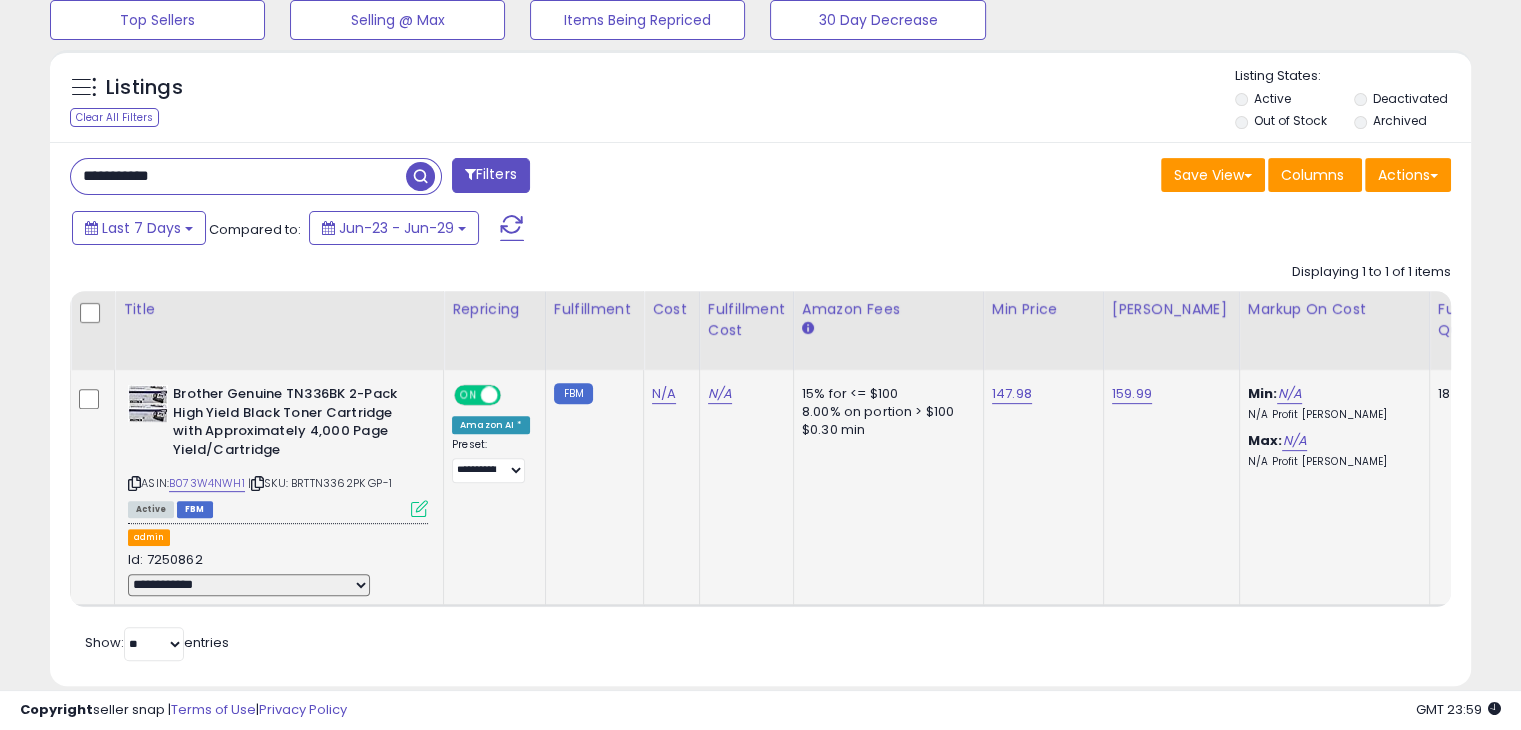 click on "**********" at bounding box center (249, 585) 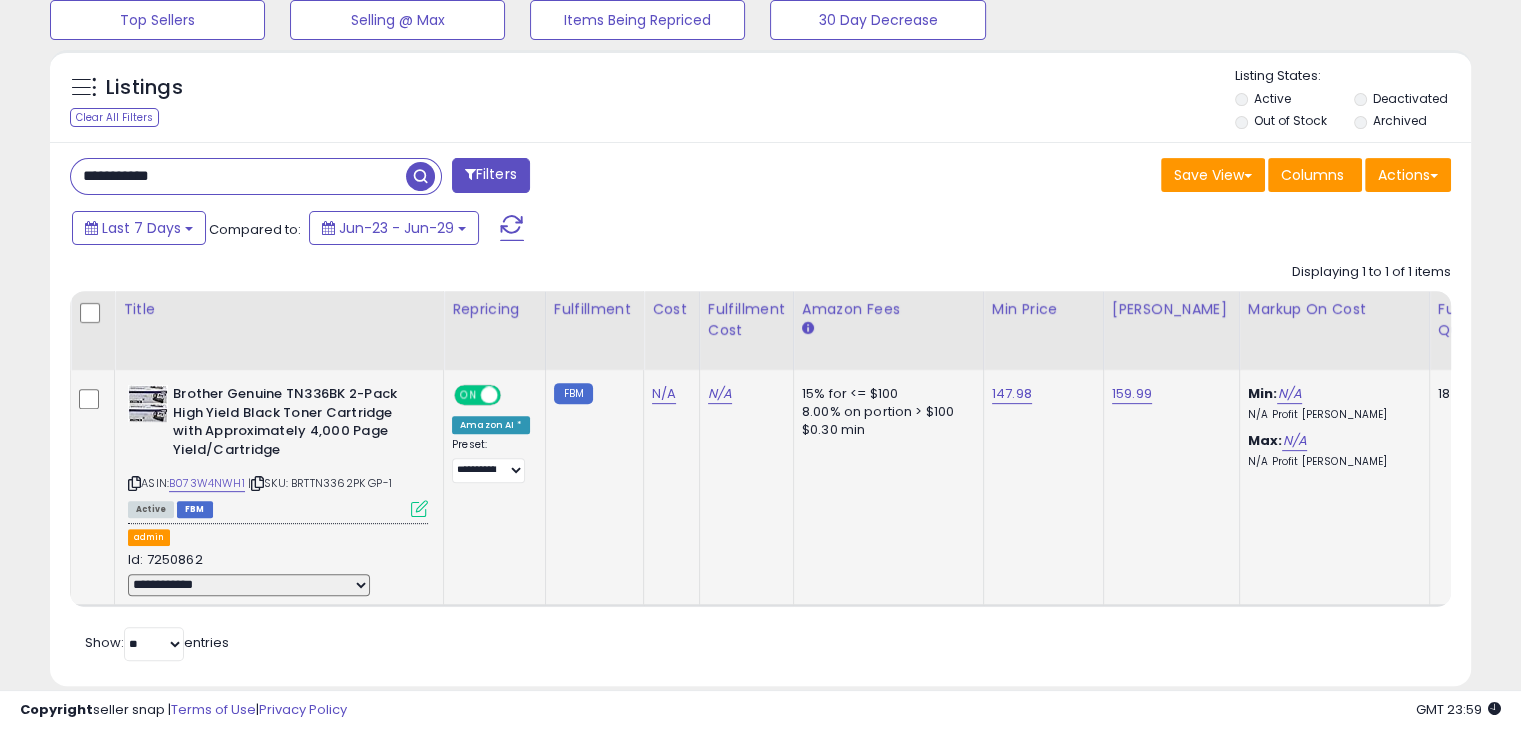 select 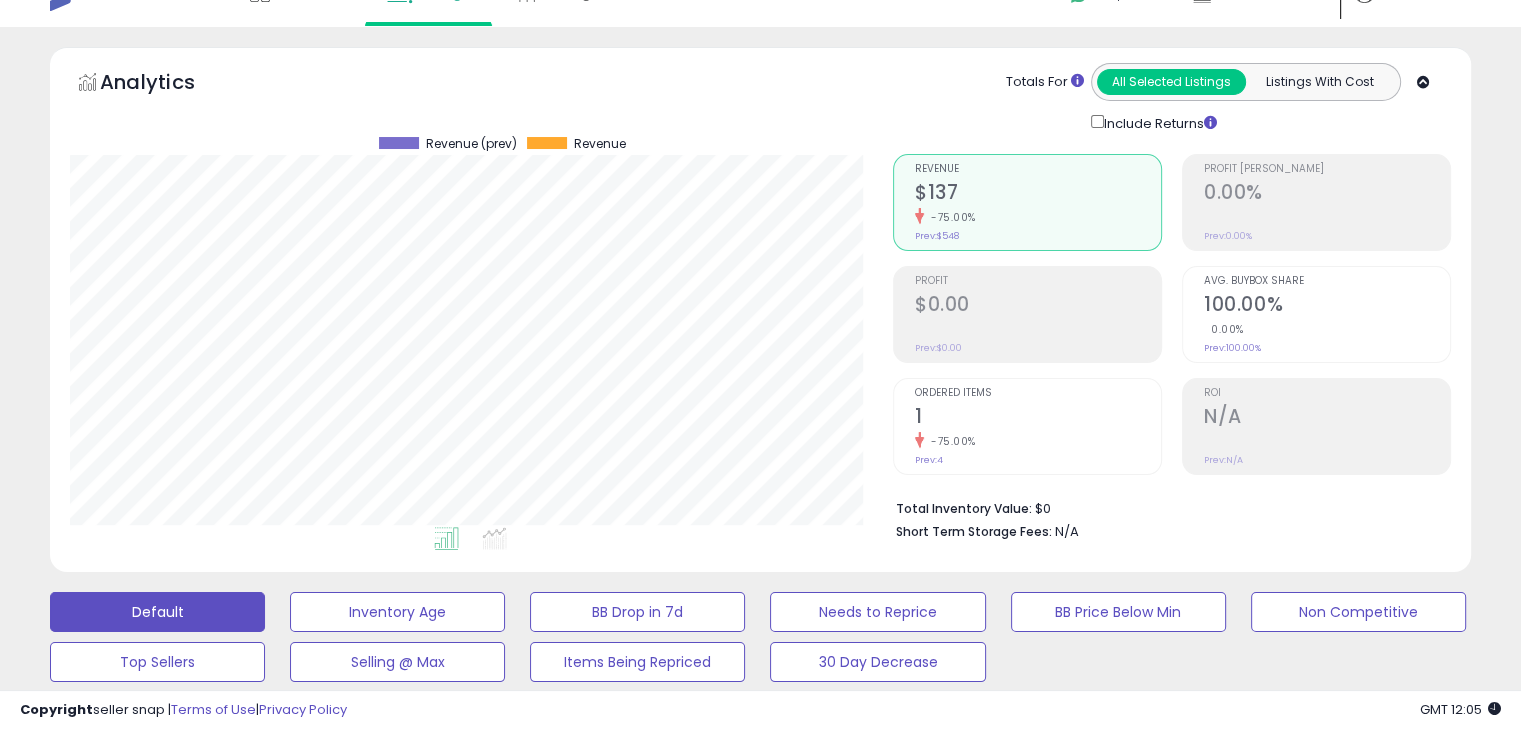 scroll, scrollTop: 0, scrollLeft: 0, axis: both 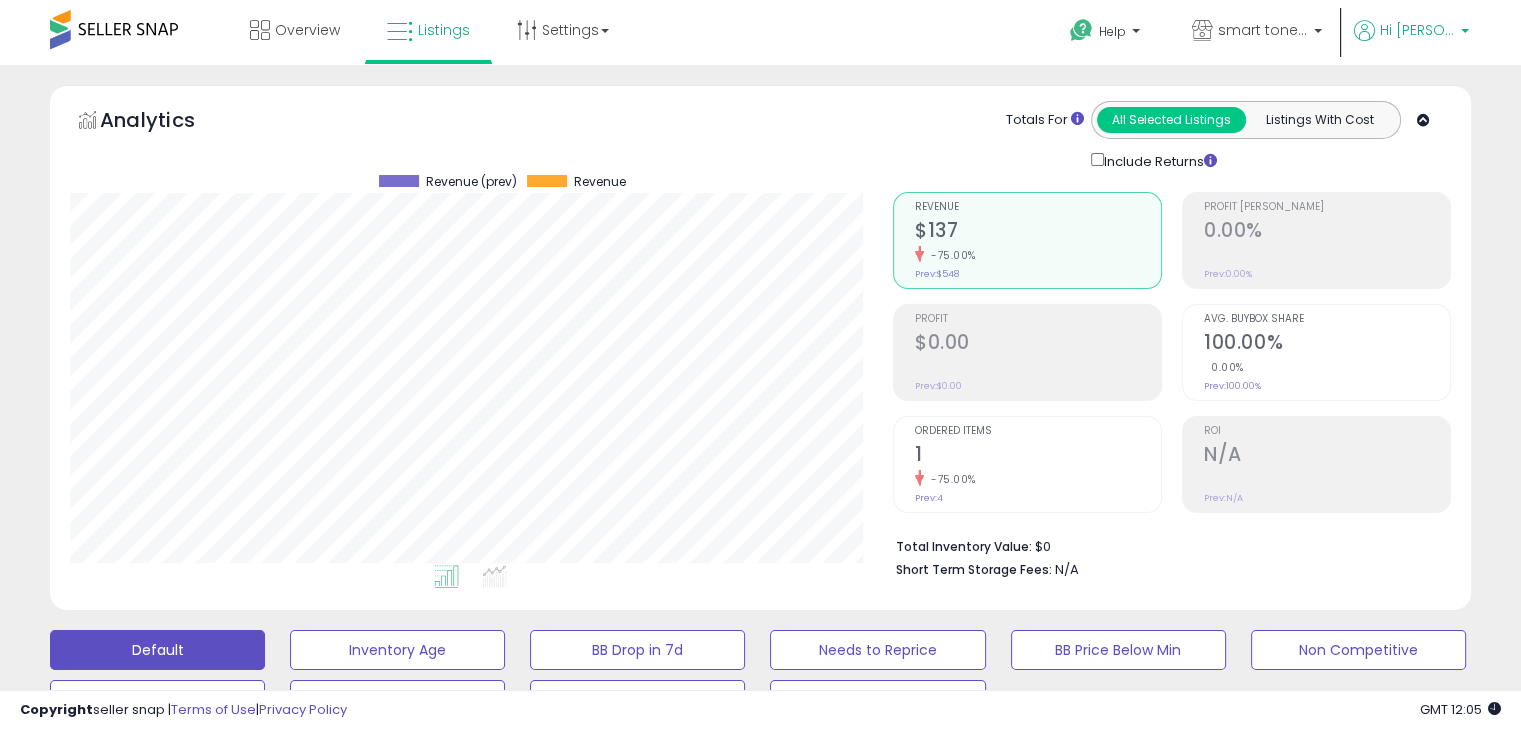 click on "Hi [PERSON_NAME]" at bounding box center (1411, 32) 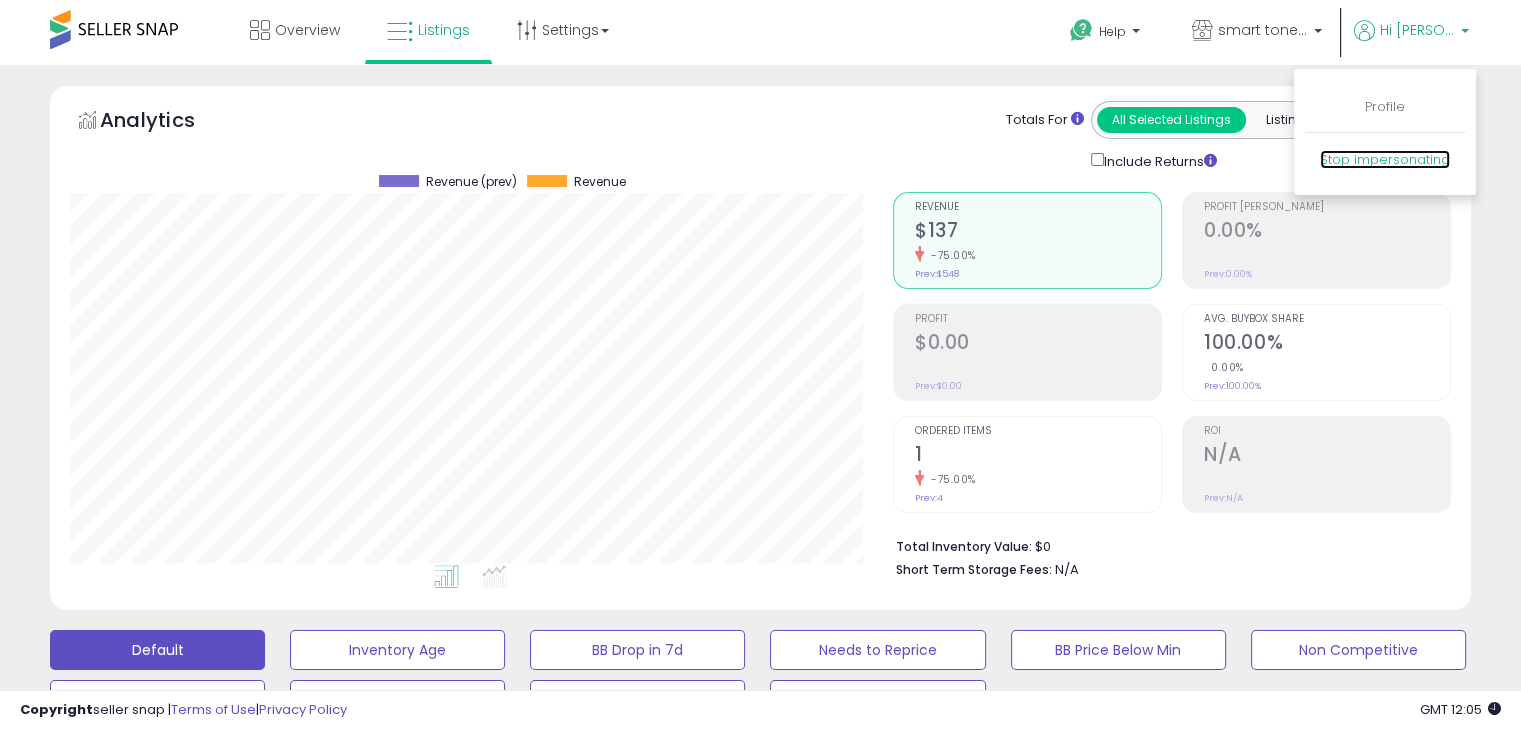 click on "Stop impersonating" at bounding box center [1385, 159] 